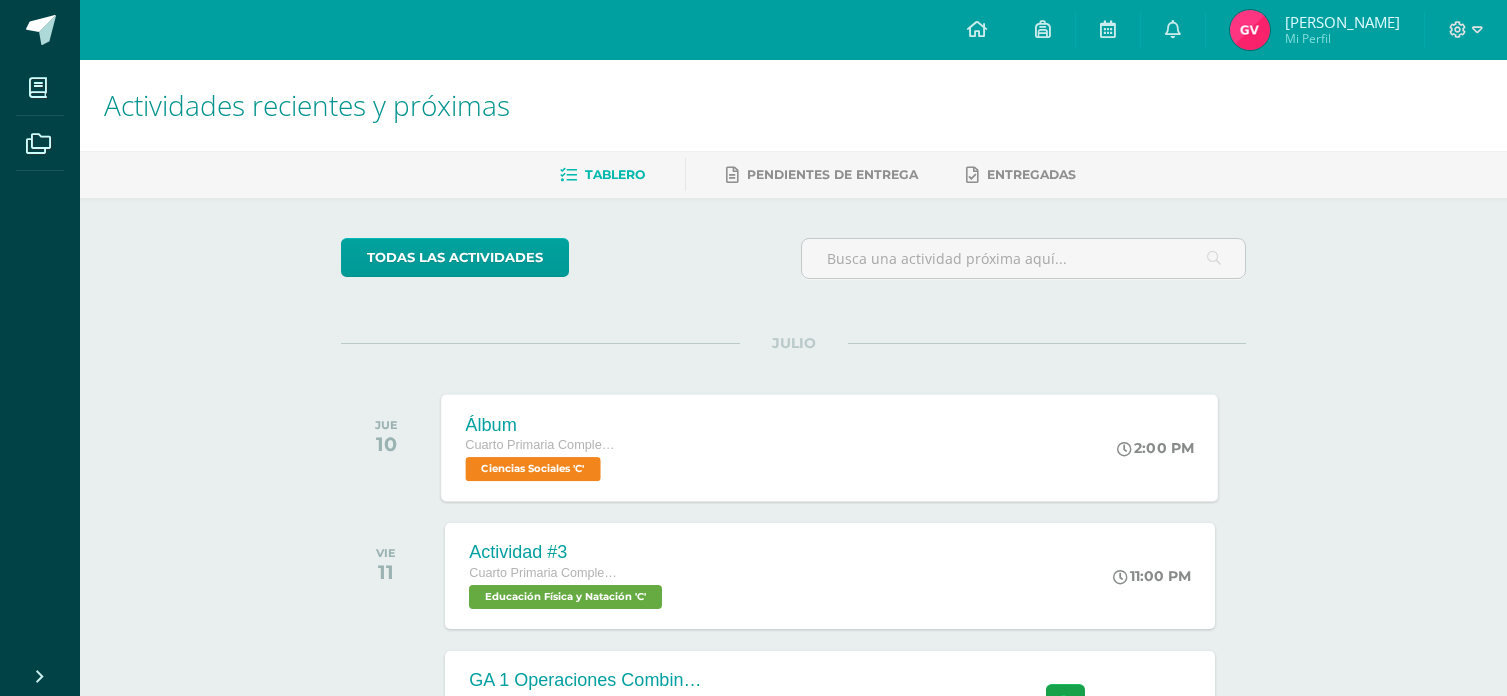 scroll, scrollTop: 300, scrollLeft: 0, axis: vertical 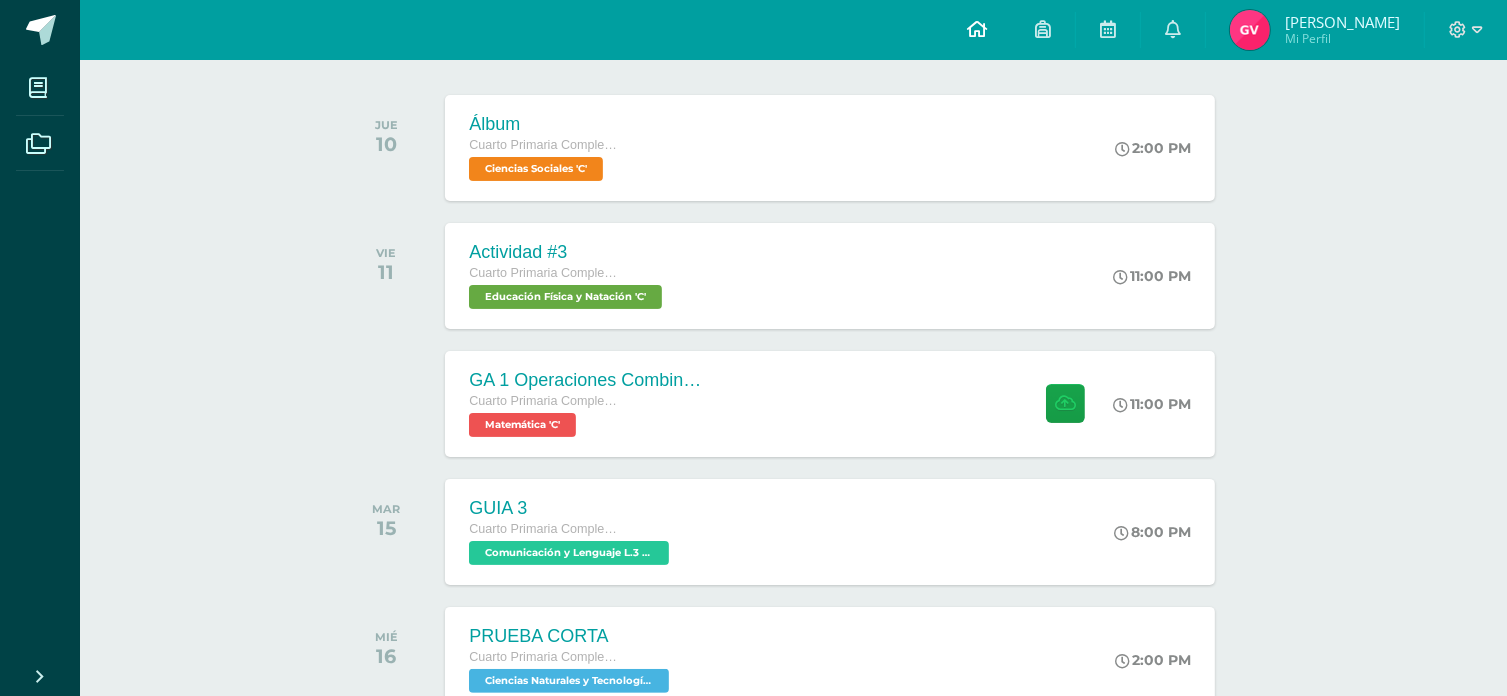 click at bounding box center [977, 29] 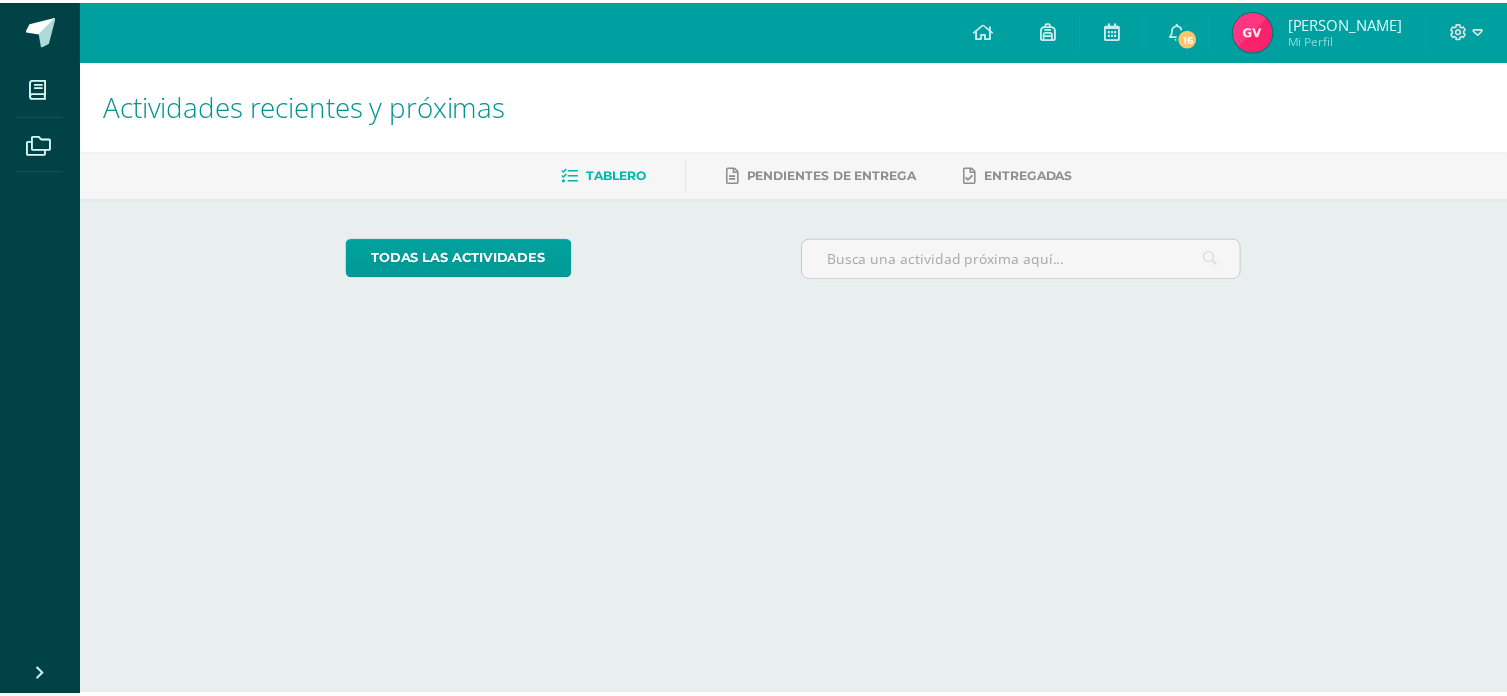 scroll, scrollTop: 0, scrollLeft: 0, axis: both 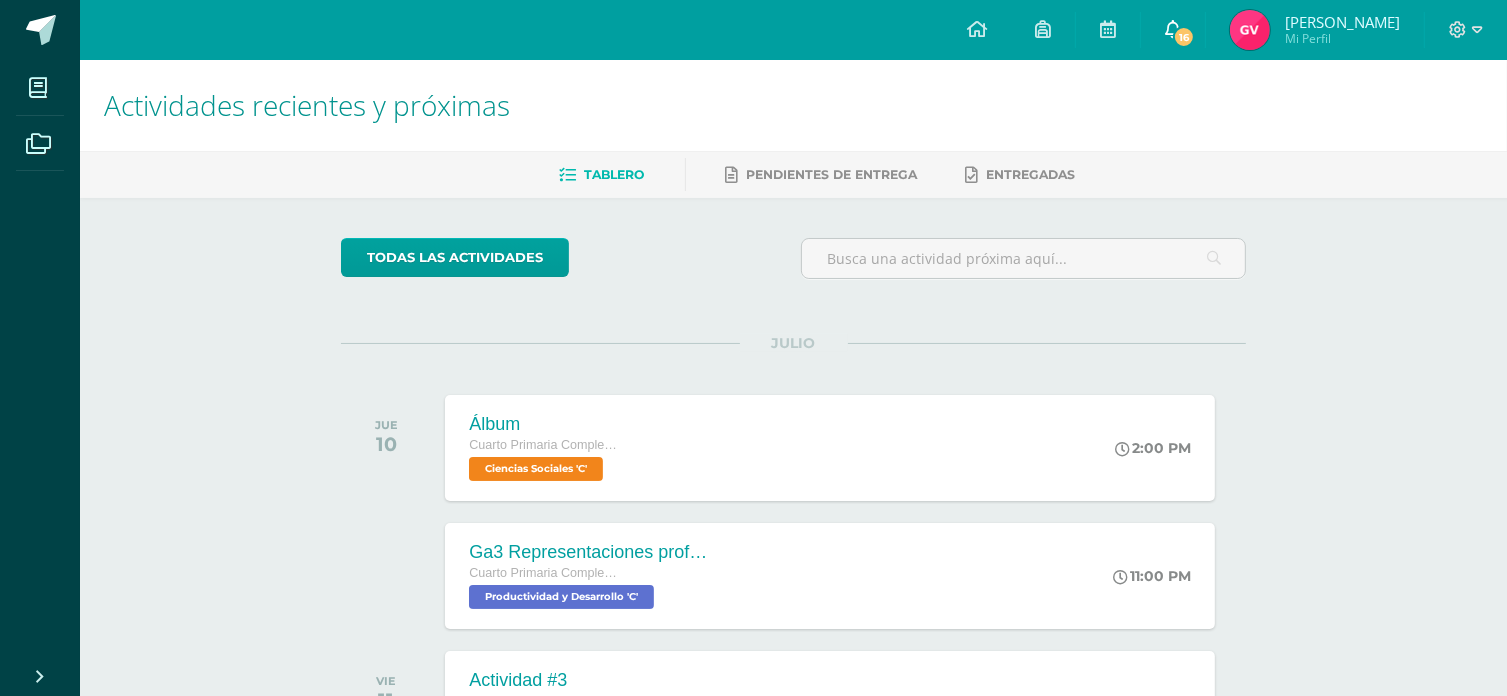 click on "16" at bounding box center [1184, 37] 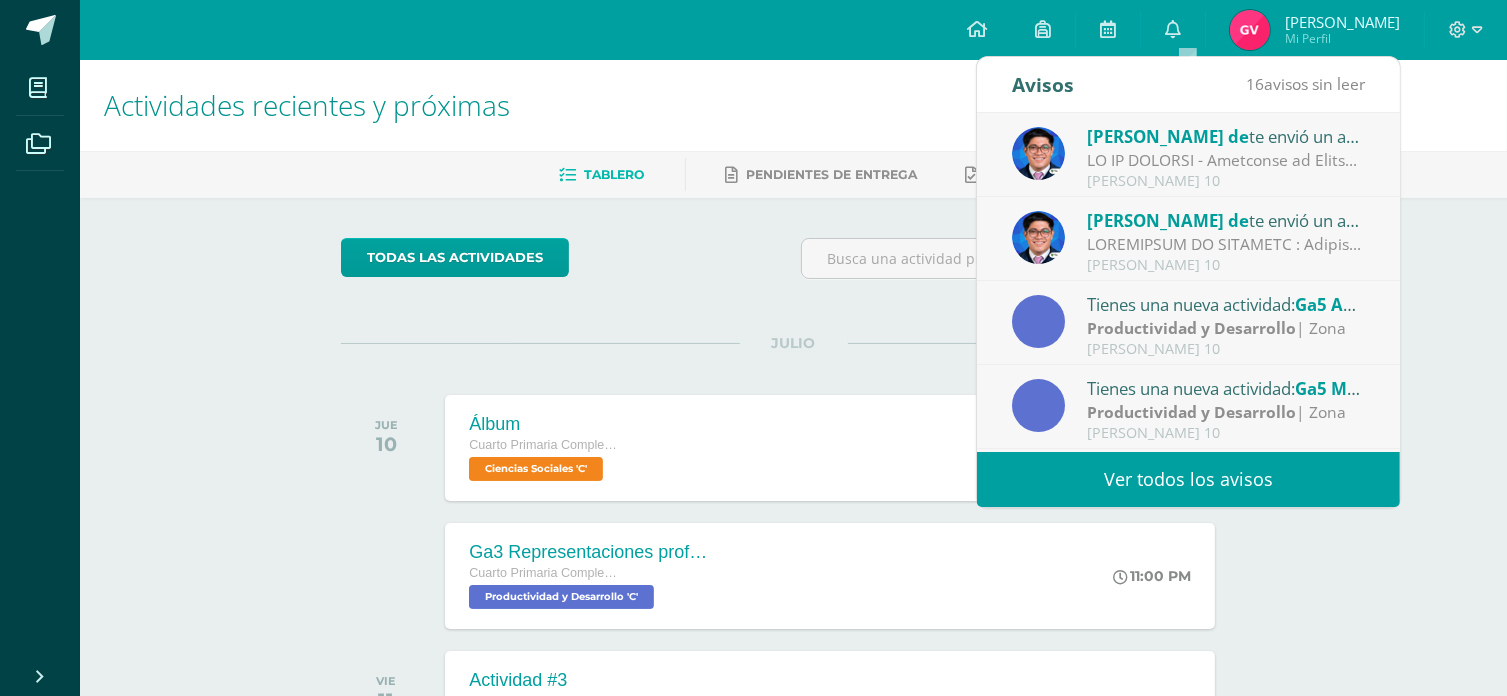 click on "Ver todos los avisos" at bounding box center [1188, 479] 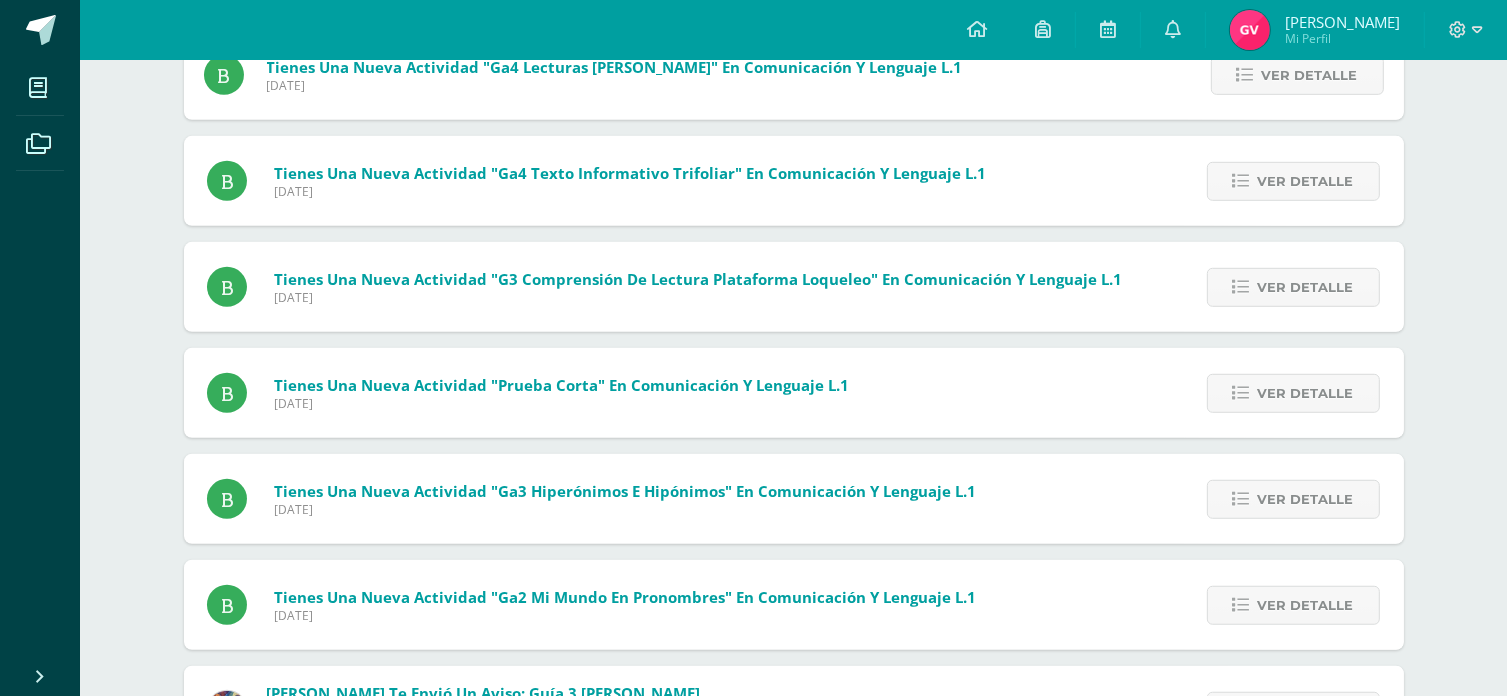 scroll, scrollTop: 1332, scrollLeft: 0, axis: vertical 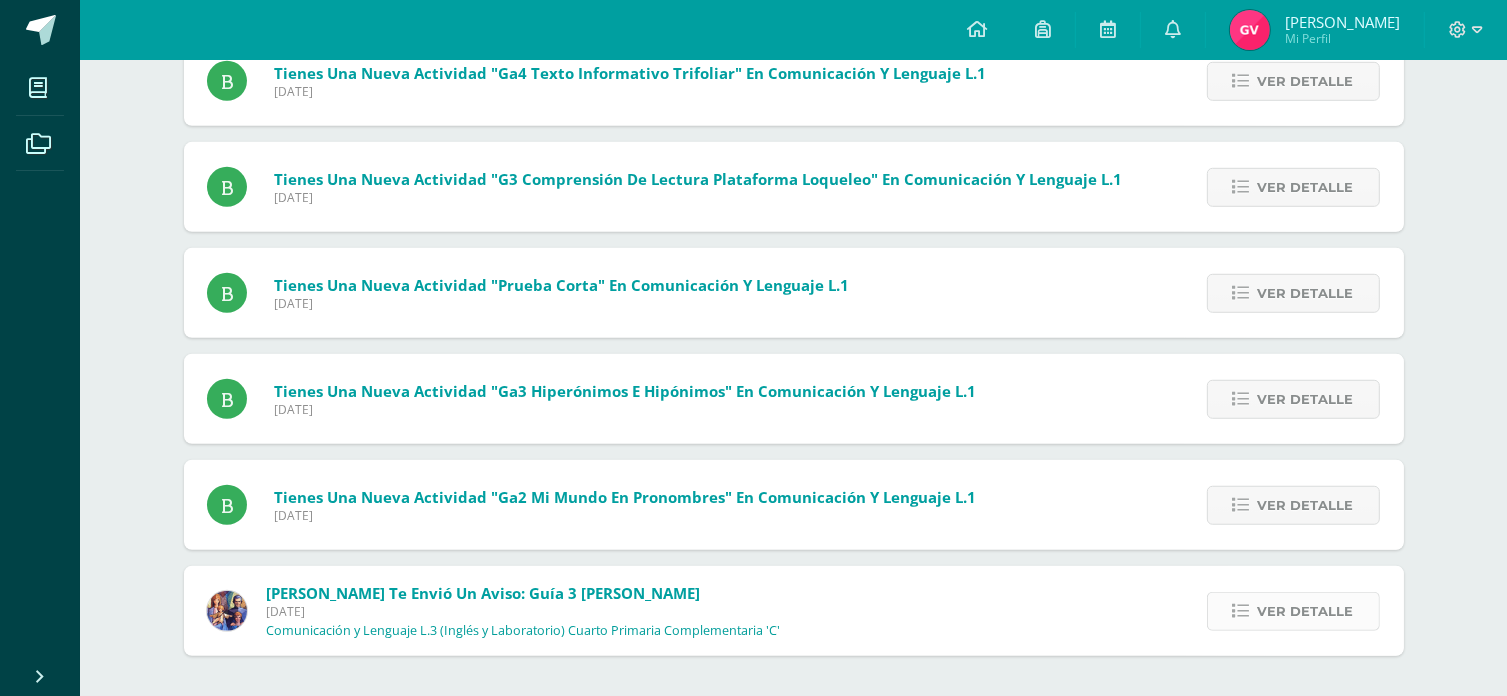 click on "Ver detalle" at bounding box center [1306, 611] 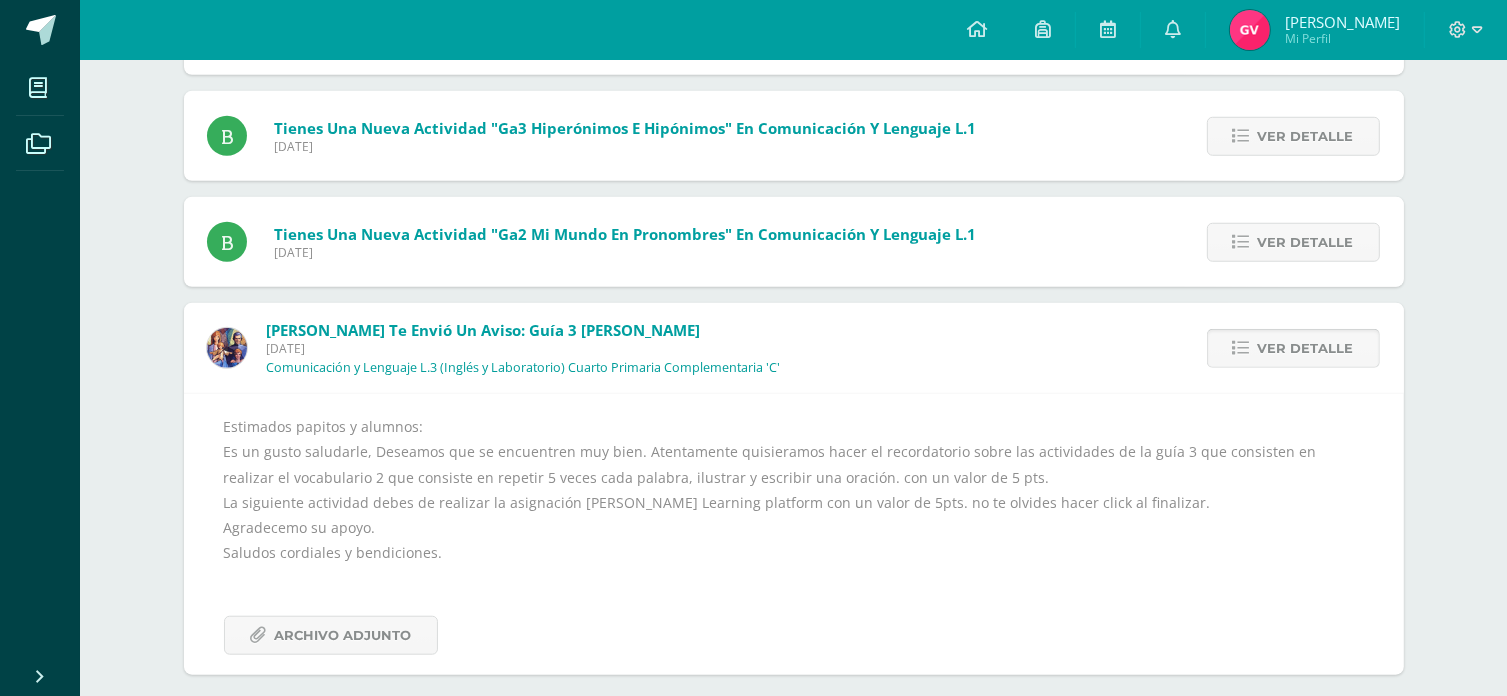scroll, scrollTop: 1613, scrollLeft: 0, axis: vertical 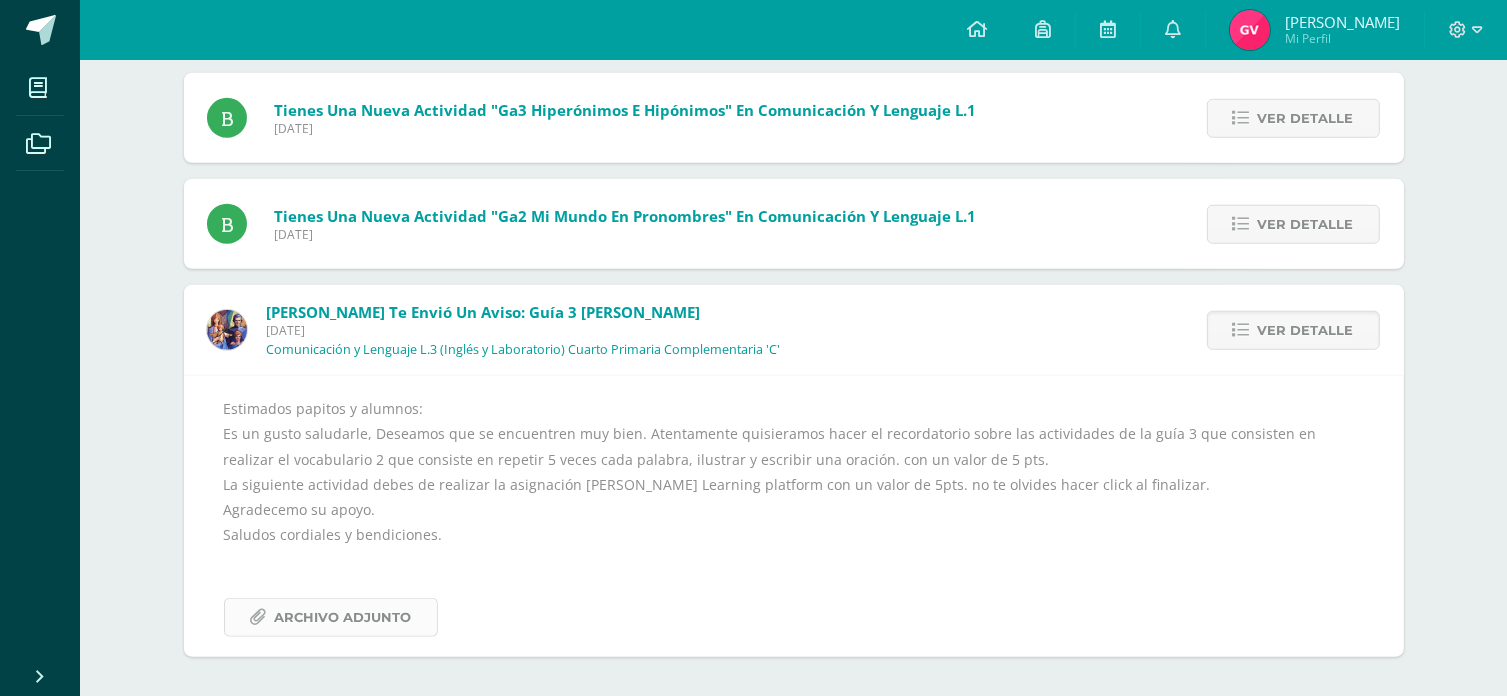 click on "Archivo Adjunto" at bounding box center (343, 617) 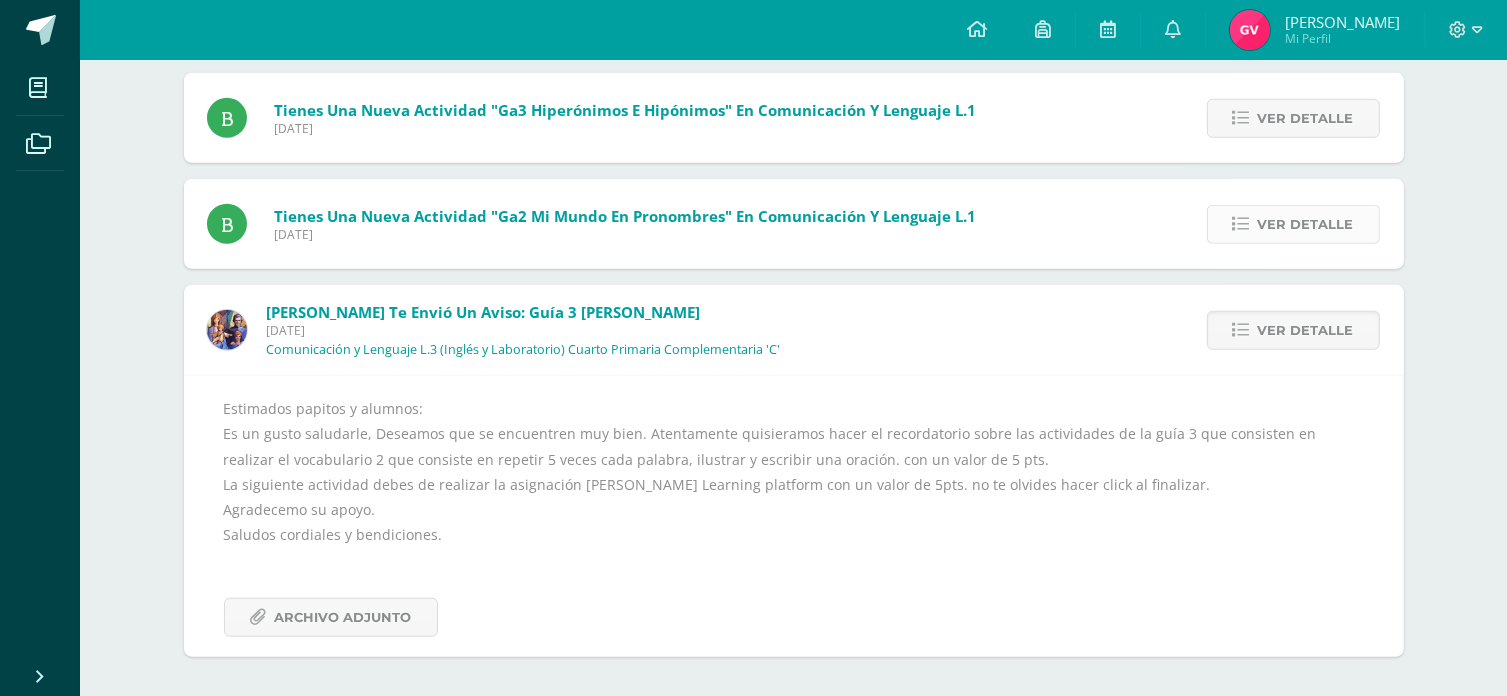 click on "Ver detalle" at bounding box center (1306, 224) 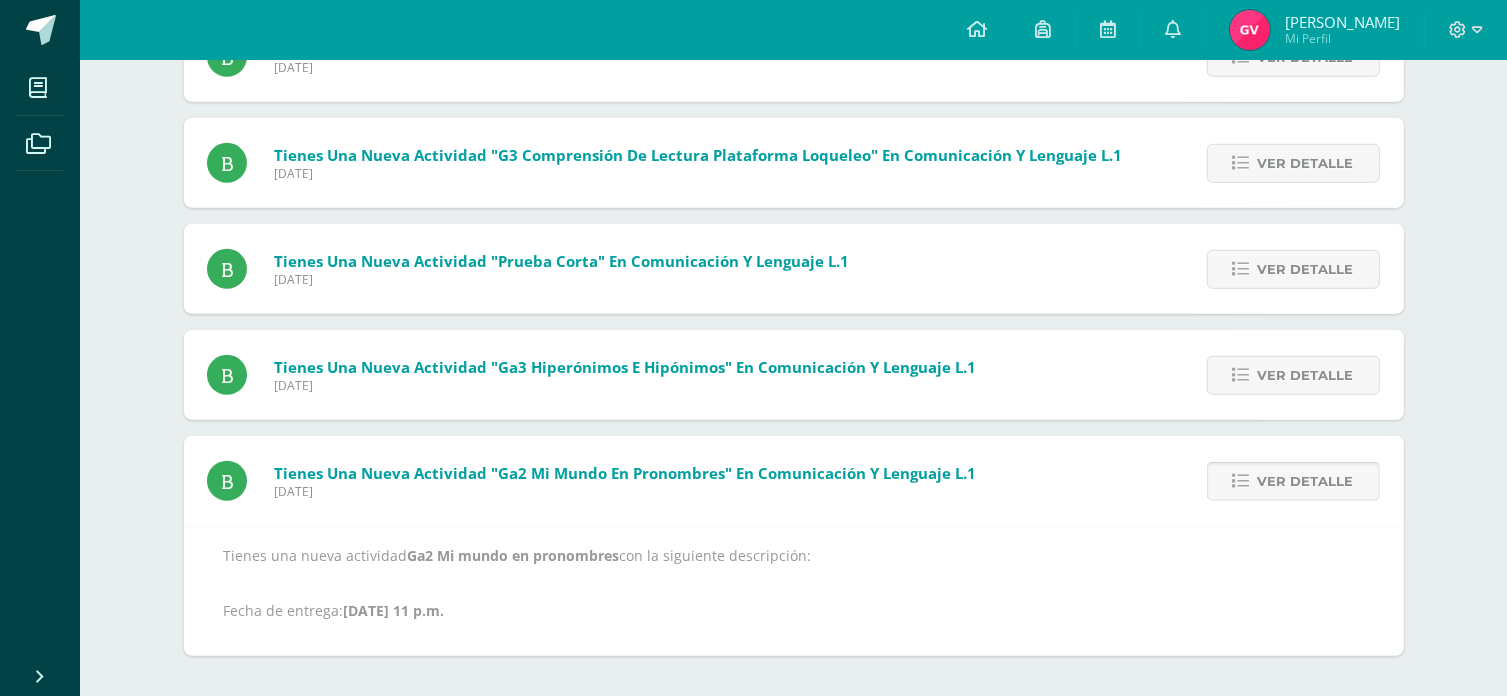 scroll, scrollTop: 1356, scrollLeft: 0, axis: vertical 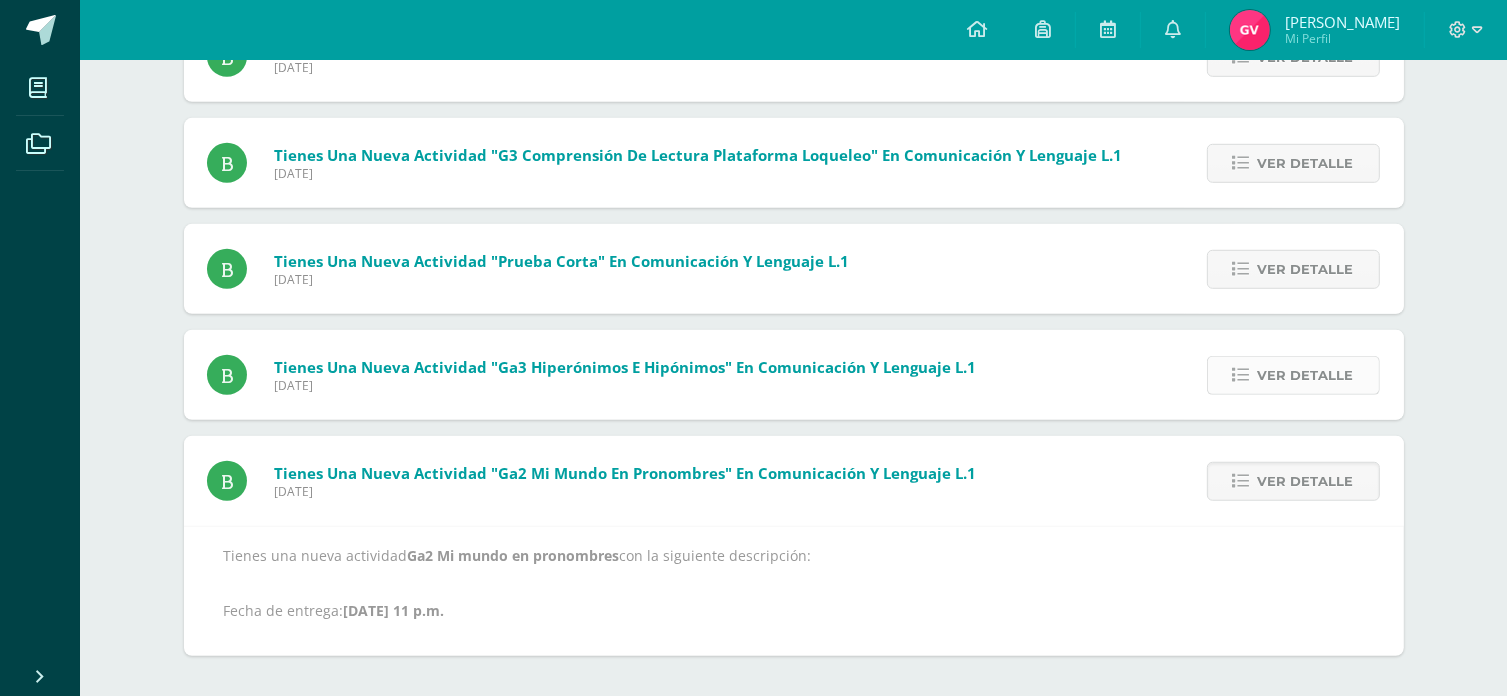 click on "Ver detalle" at bounding box center [1306, 375] 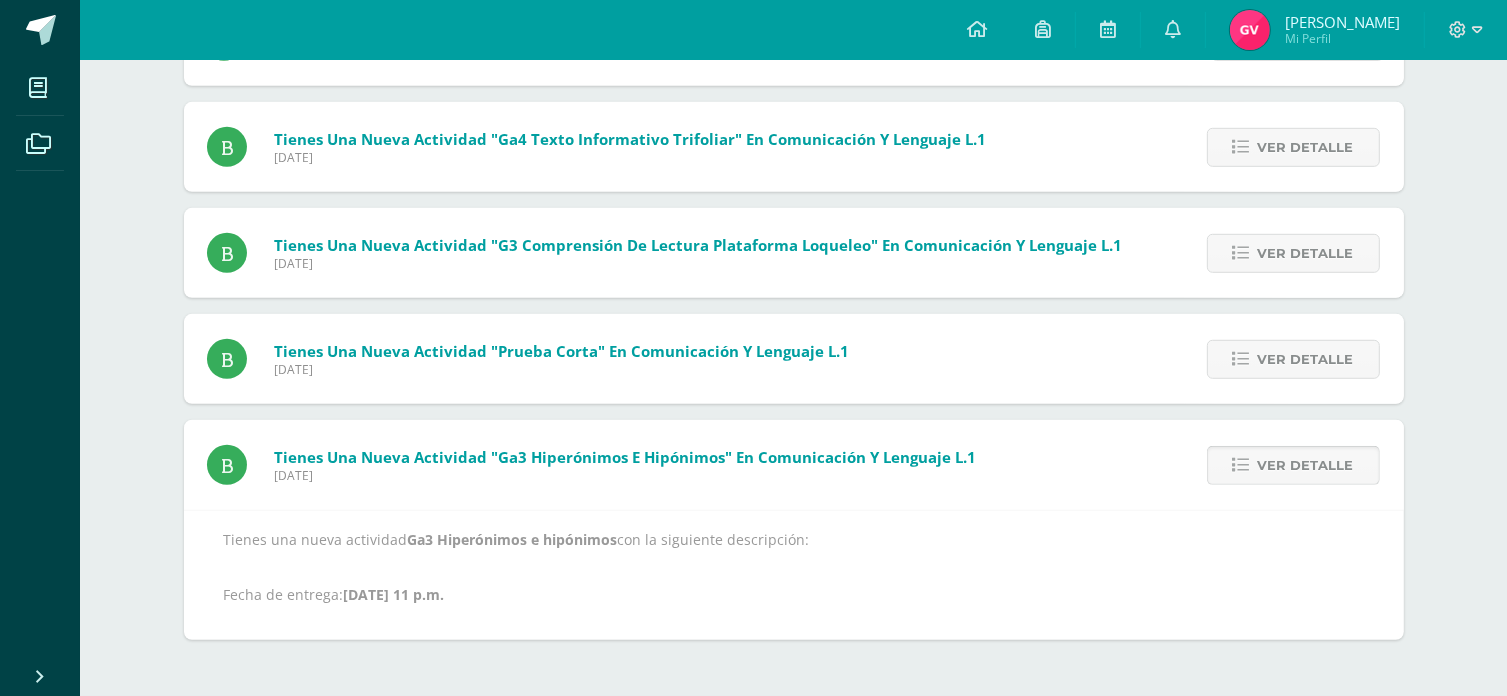 scroll, scrollTop: 1250, scrollLeft: 0, axis: vertical 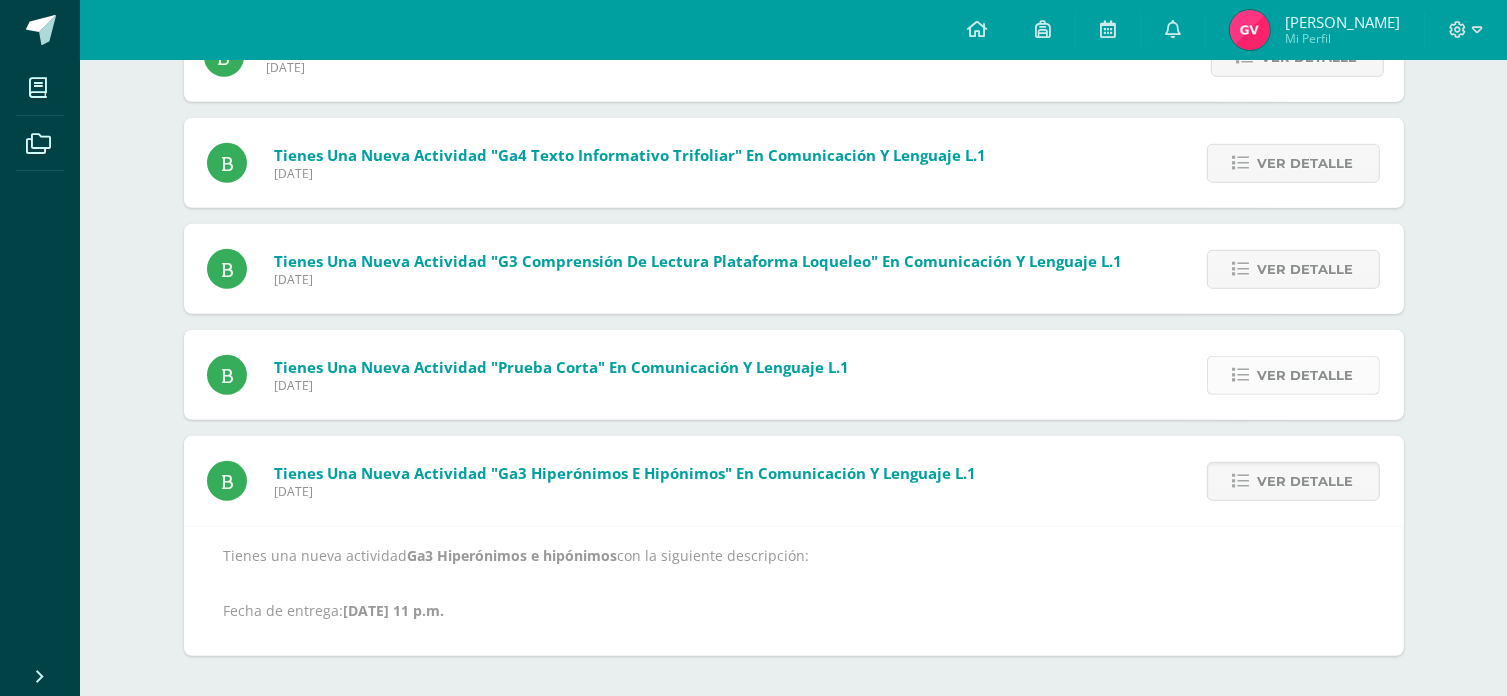 click on "Ver detalle" at bounding box center (1306, 375) 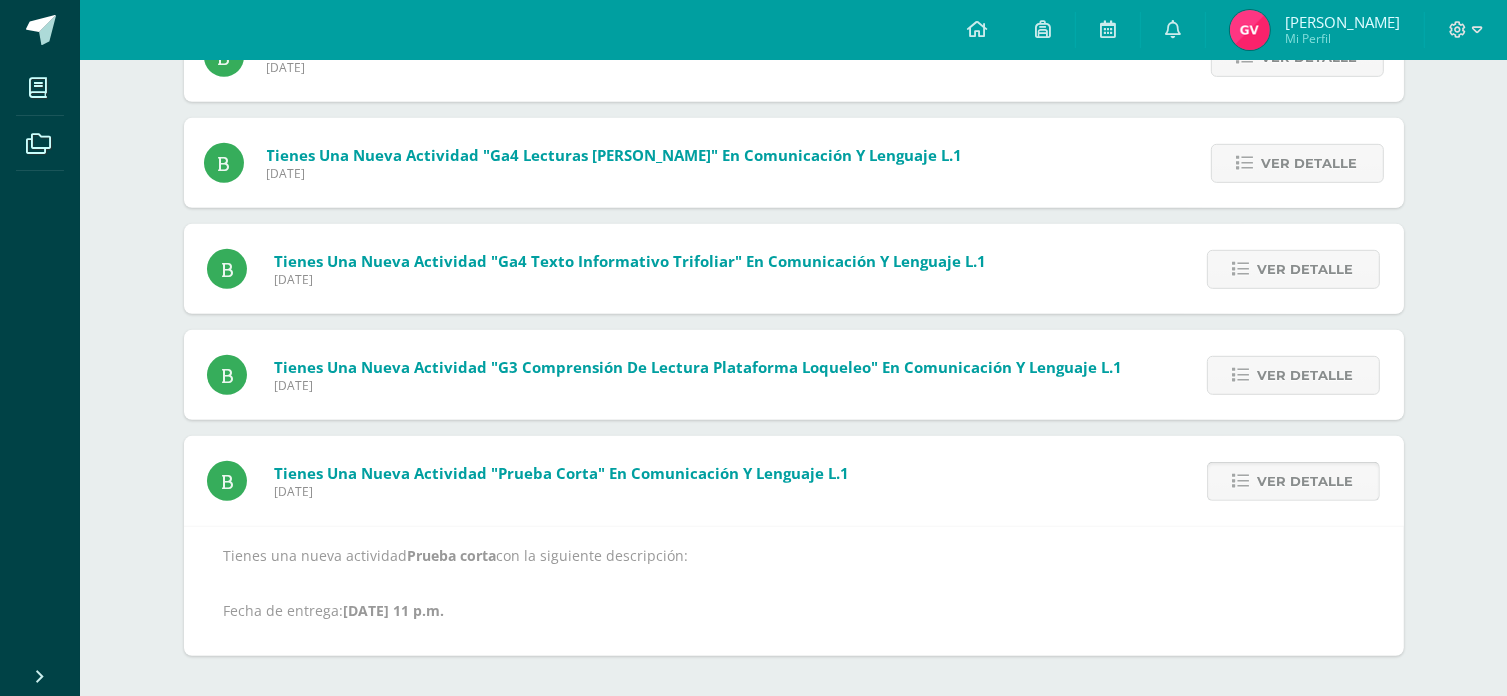 scroll, scrollTop: 1144, scrollLeft: 0, axis: vertical 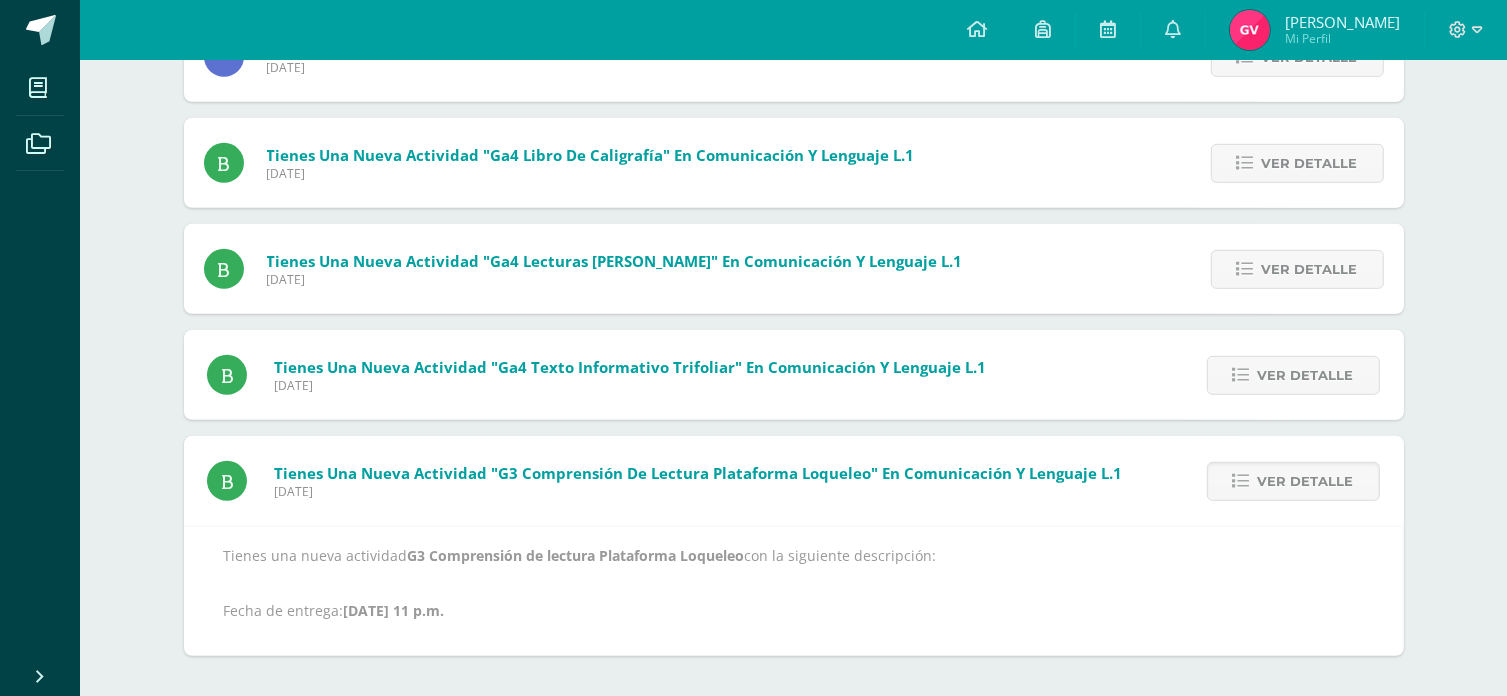 click on "Ver detalle" at bounding box center (1306, 375) 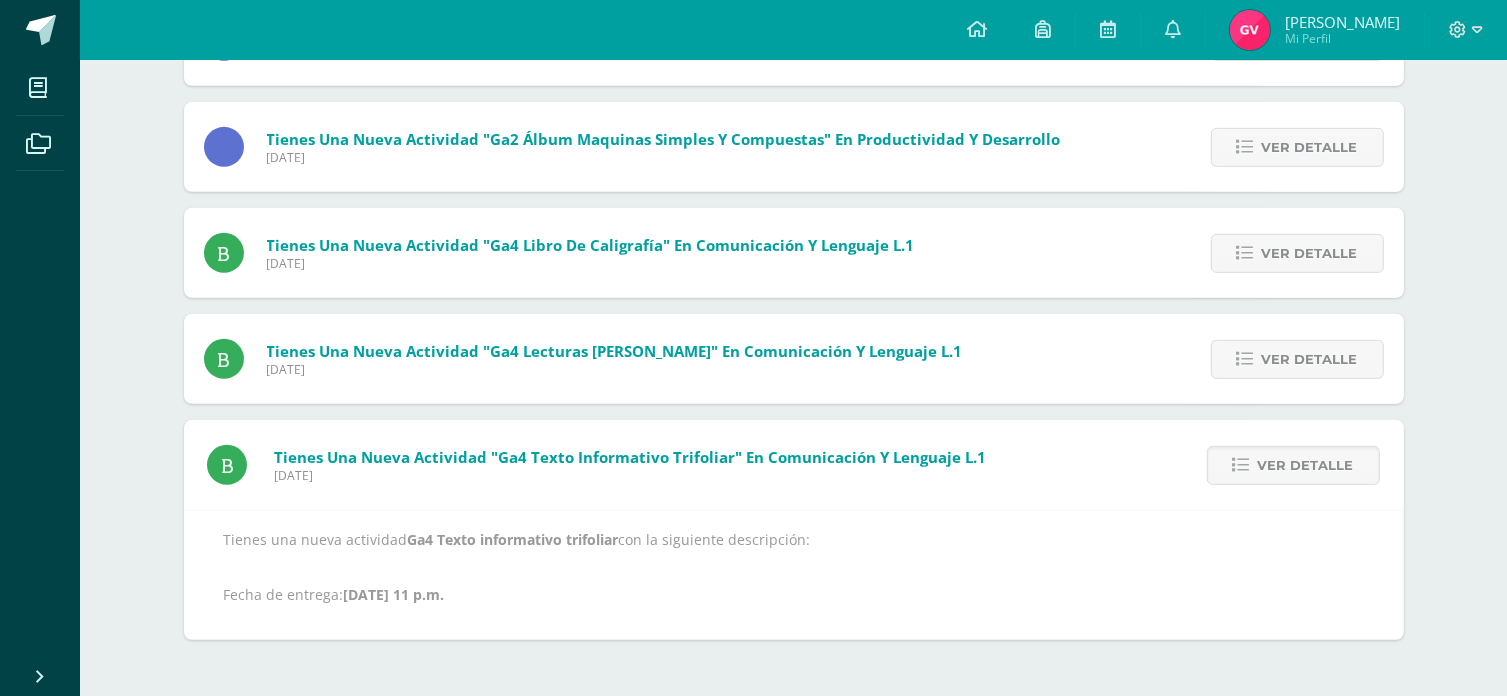 scroll, scrollTop: 932, scrollLeft: 0, axis: vertical 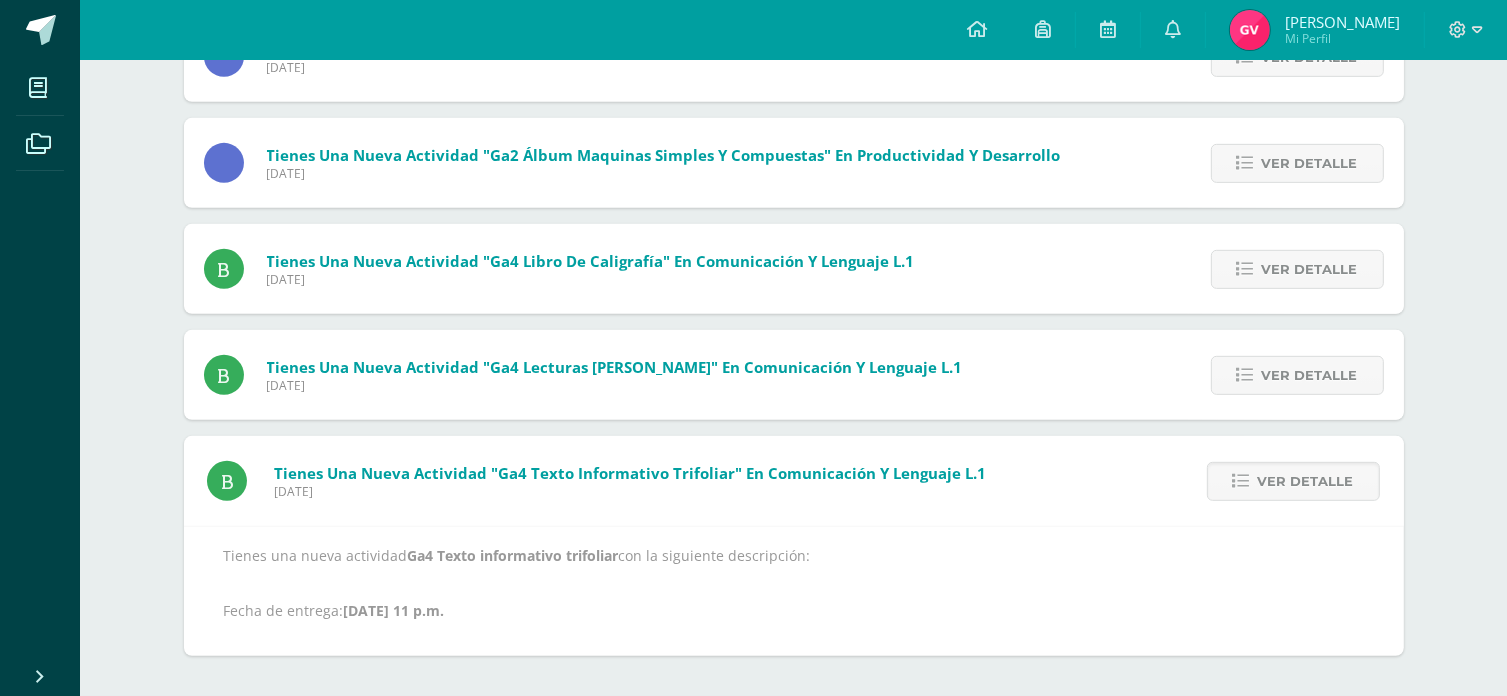 click on "Ver detalle" at bounding box center [1310, 375] 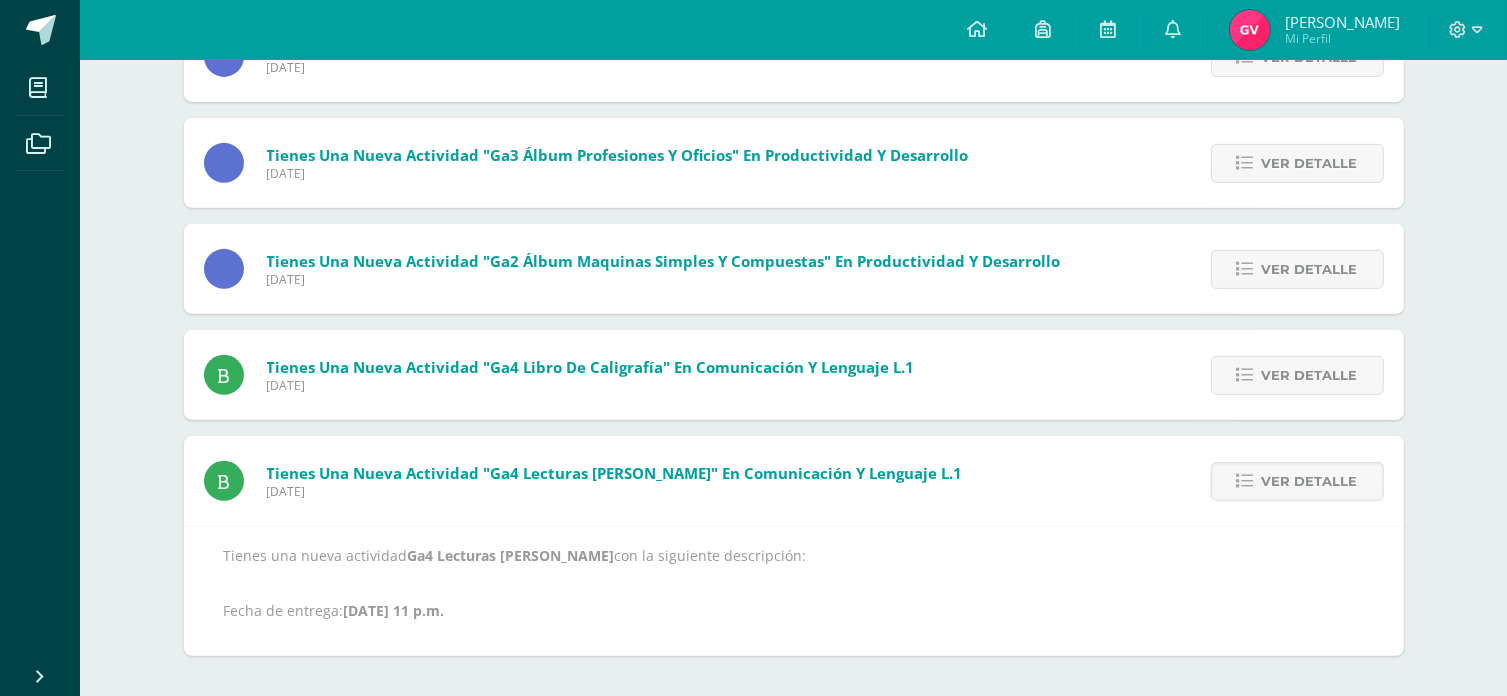 scroll, scrollTop: 826, scrollLeft: 0, axis: vertical 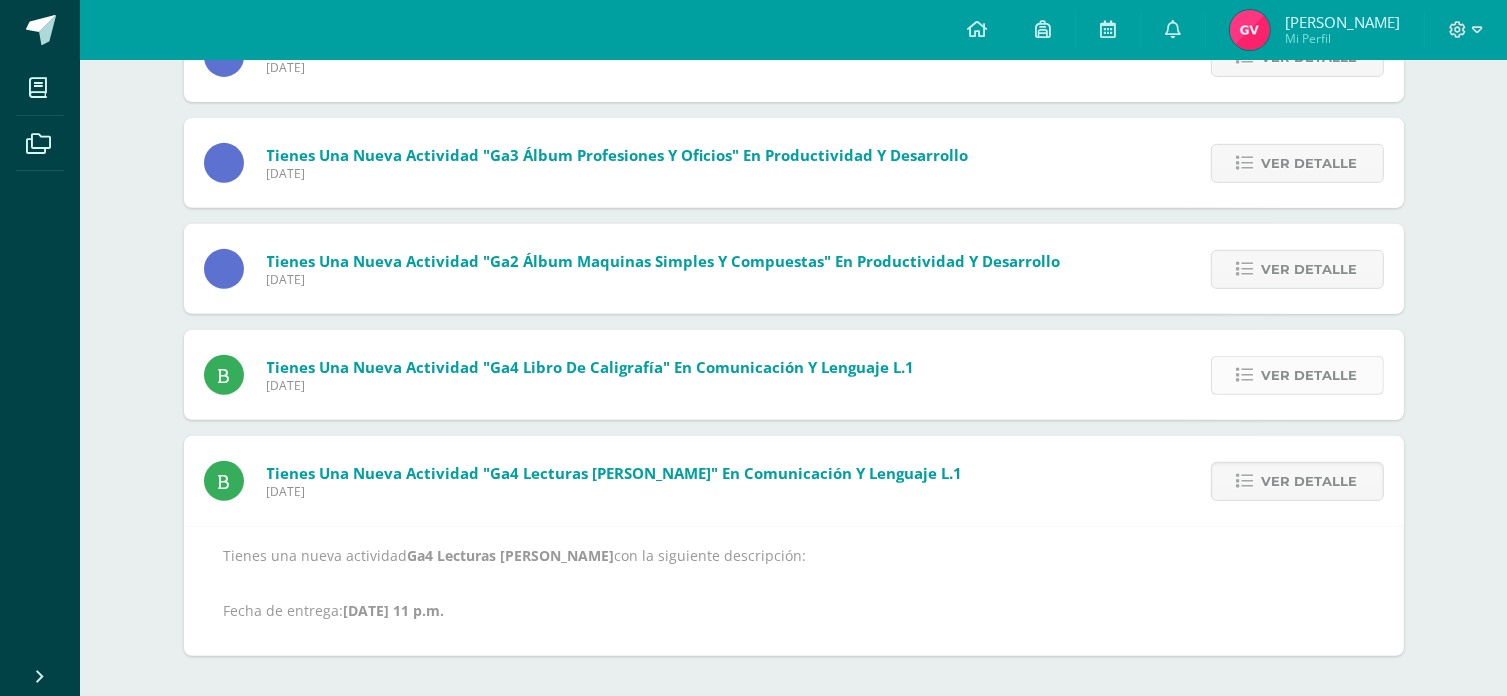 click on "Ver detalle" at bounding box center (1310, 375) 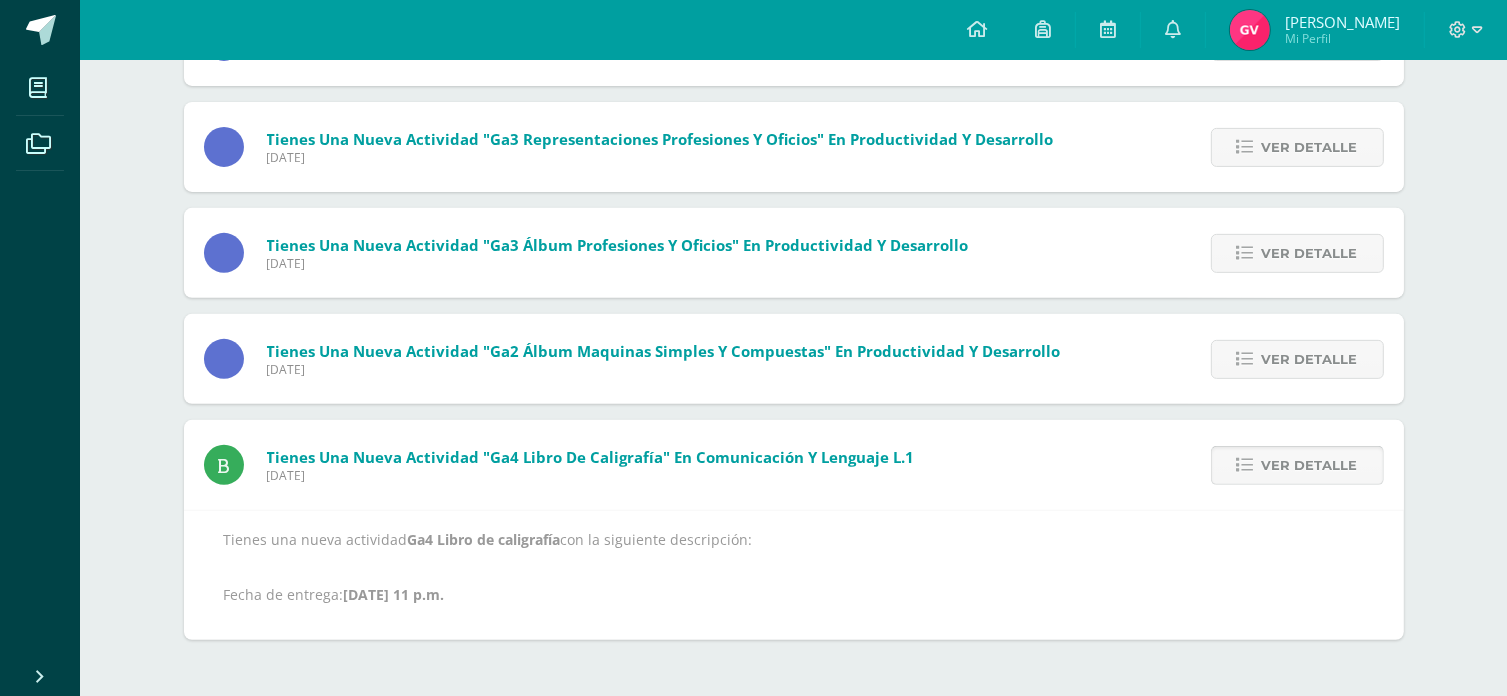 scroll, scrollTop: 720, scrollLeft: 0, axis: vertical 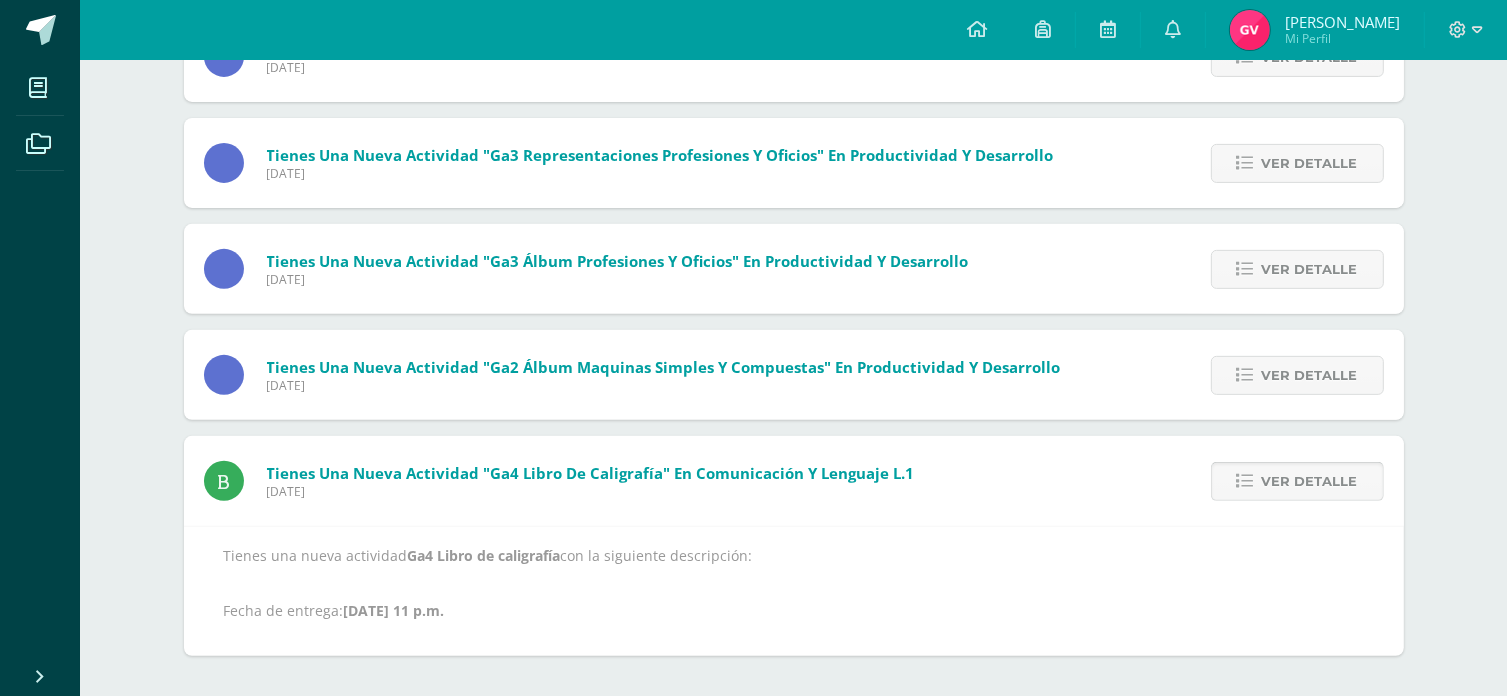 click on "Ver detalle" at bounding box center [1310, 375] 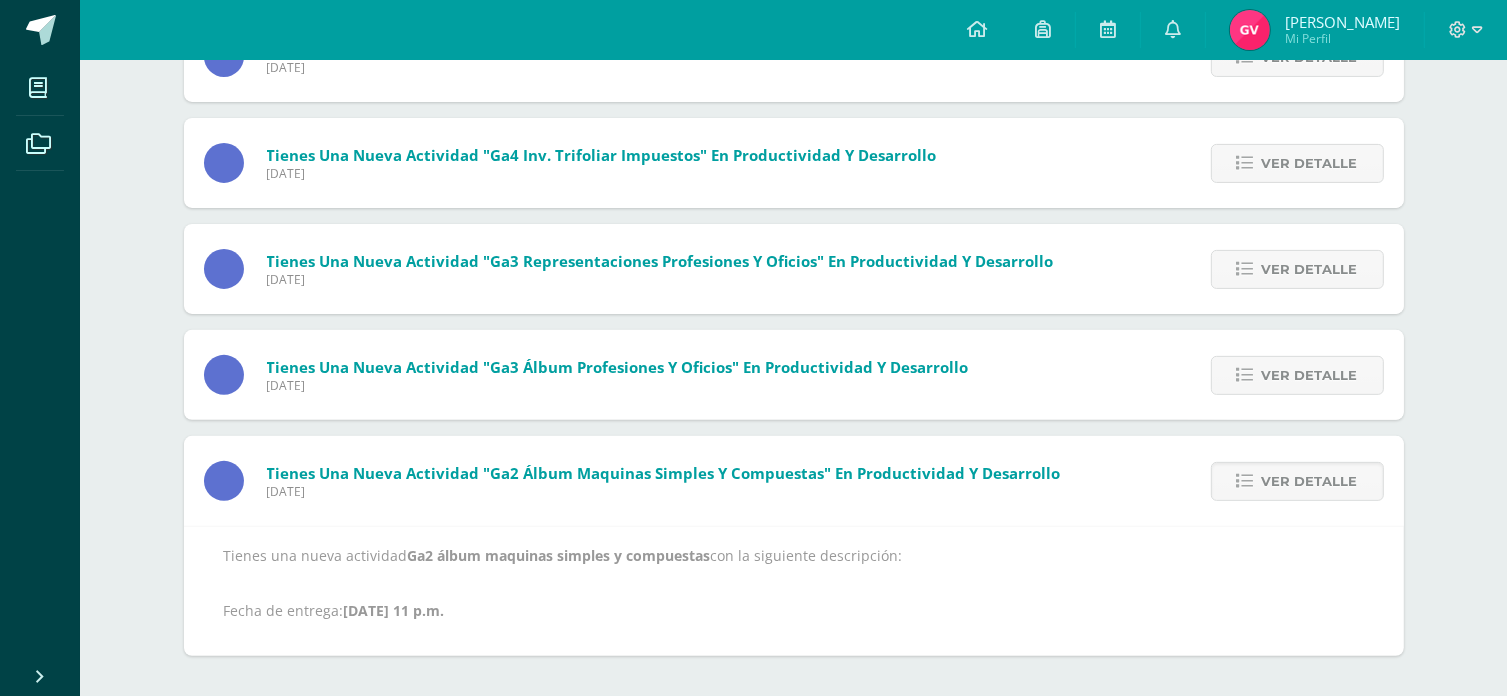 scroll, scrollTop: 614, scrollLeft: 0, axis: vertical 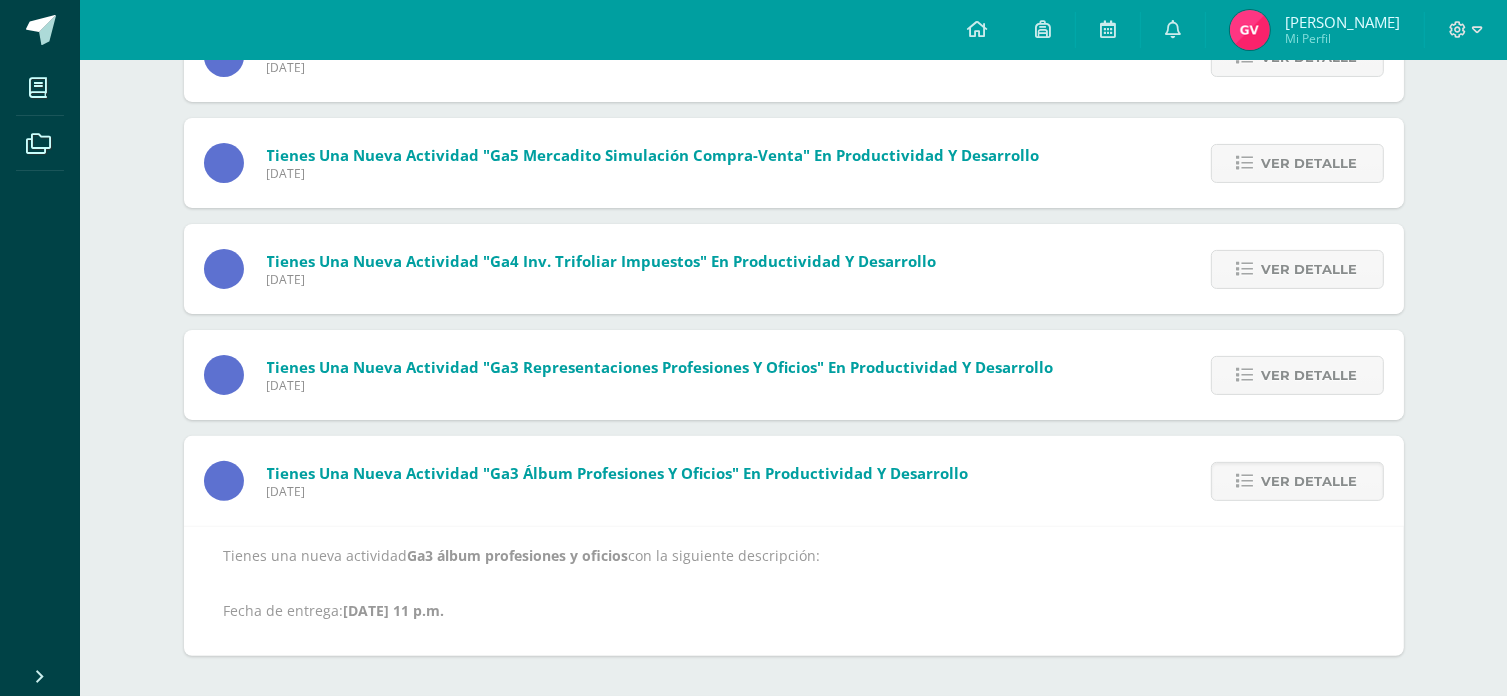 click on "Ver detalle" at bounding box center (1310, 375) 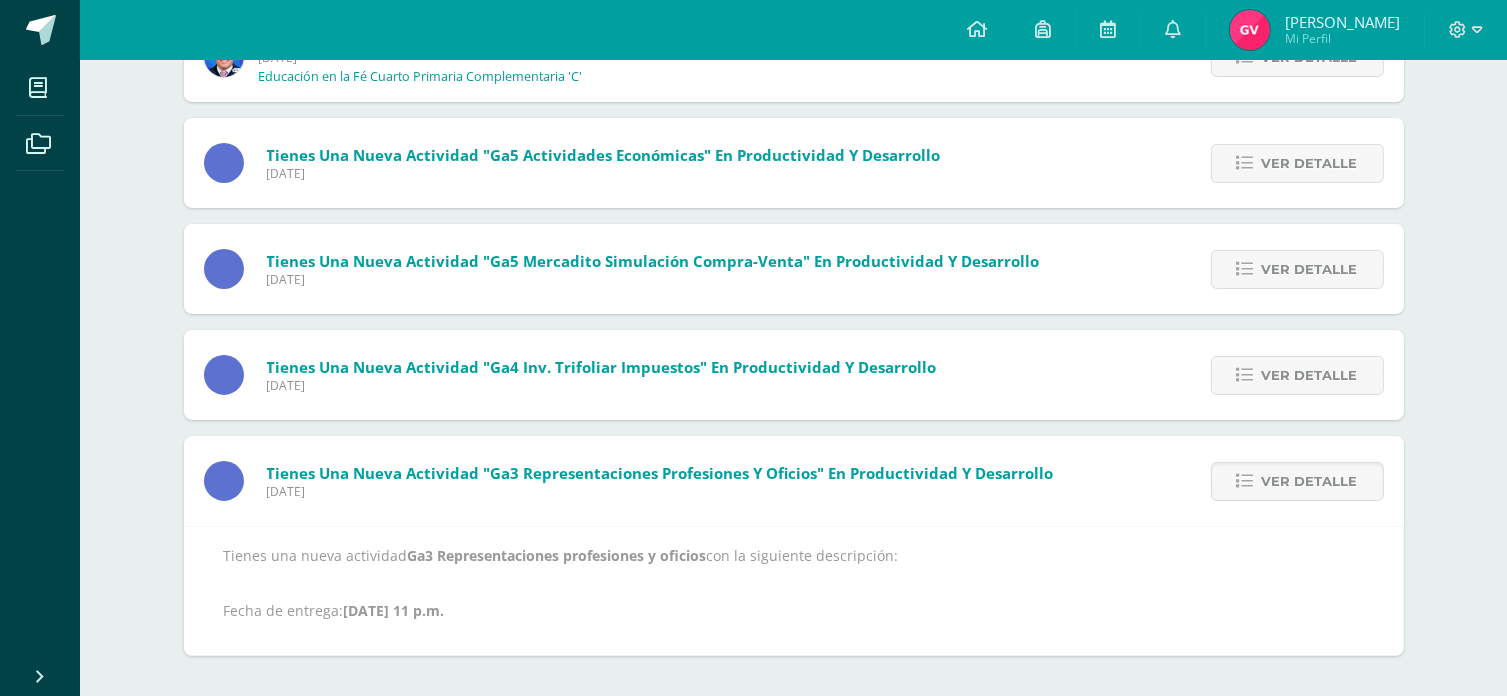 scroll, scrollTop: 402, scrollLeft: 0, axis: vertical 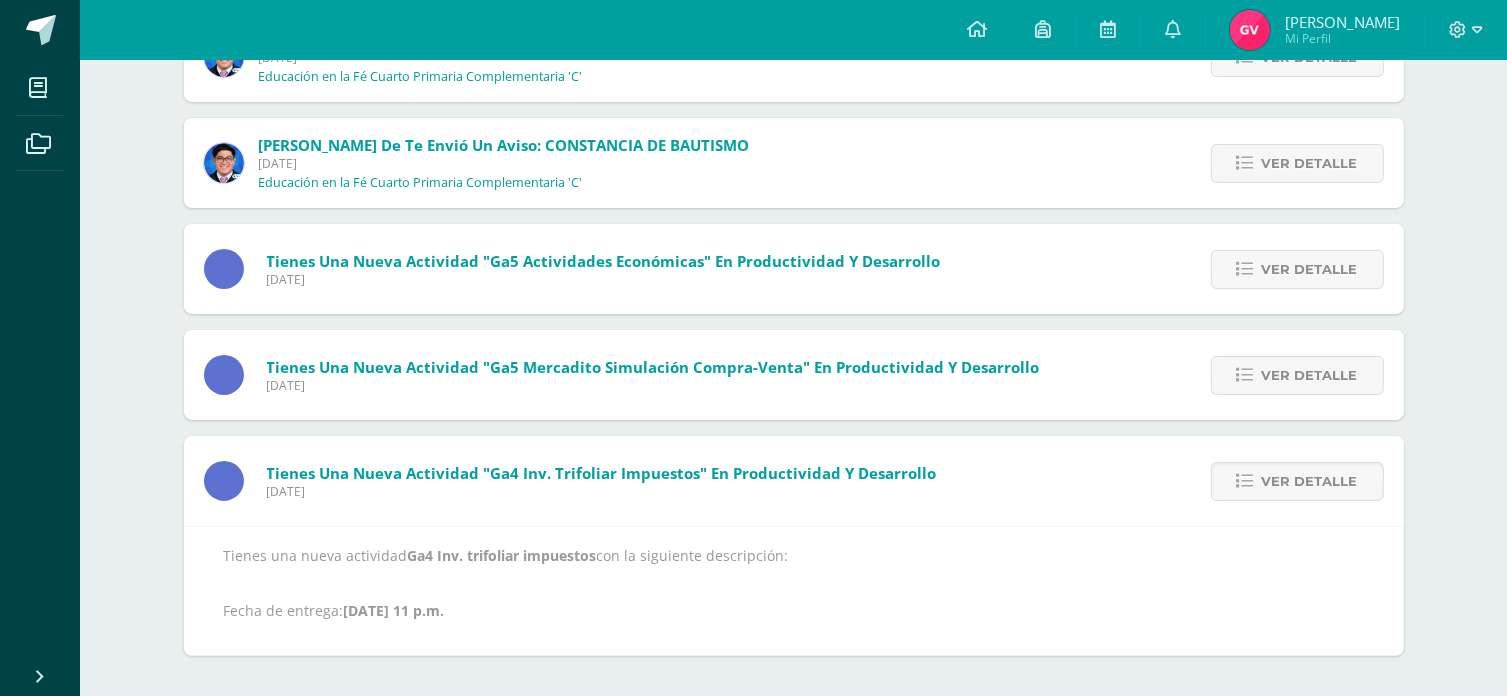 click on "Ver detalle" at bounding box center [1310, 375] 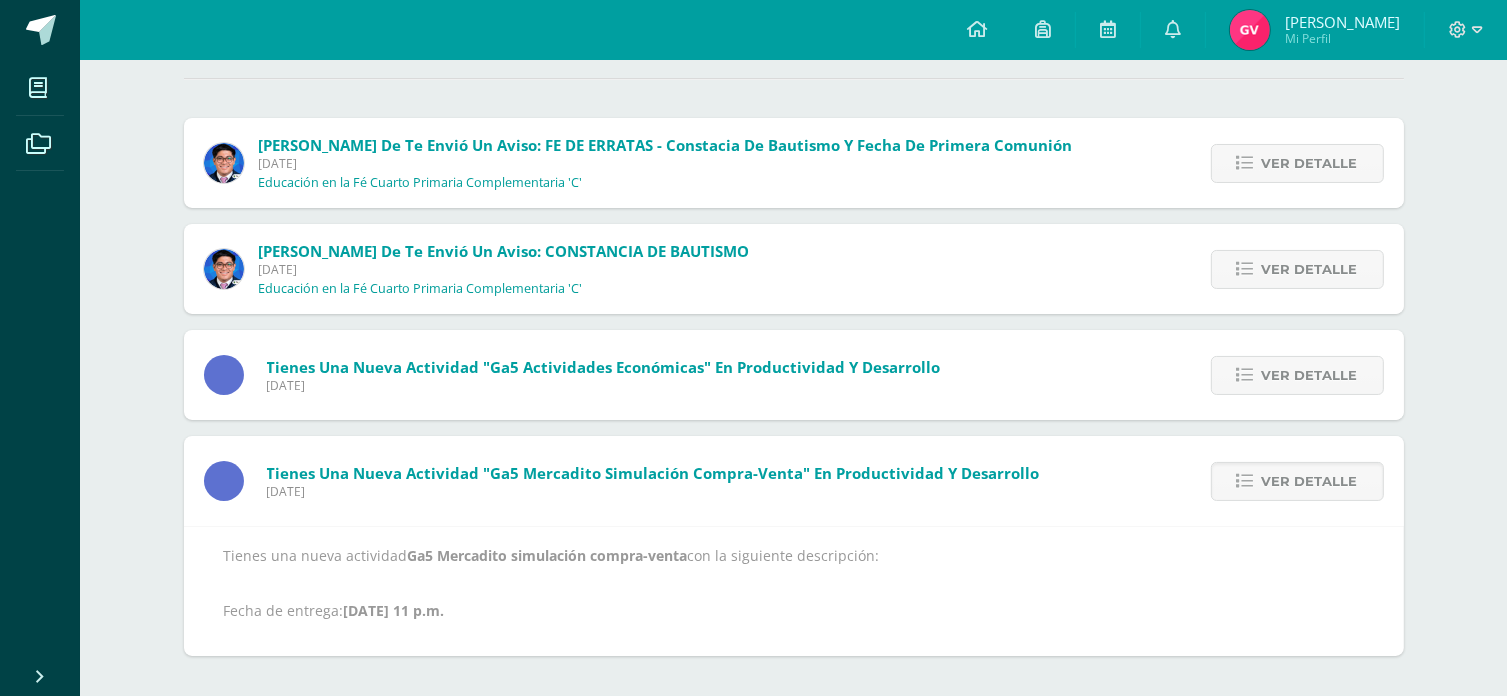 scroll, scrollTop: 190, scrollLeft: 0, axis: vertical 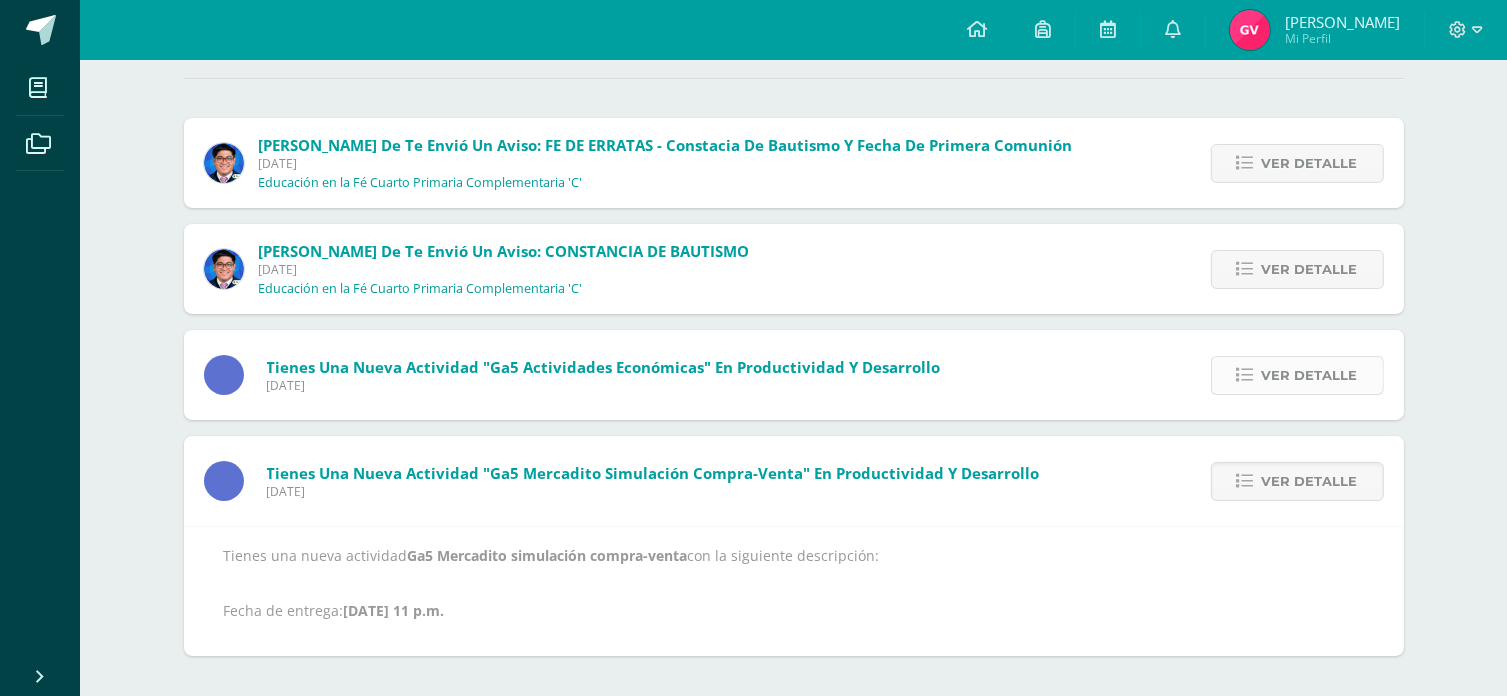 click on "Ver detalle" at bounding box center [1310, 375] 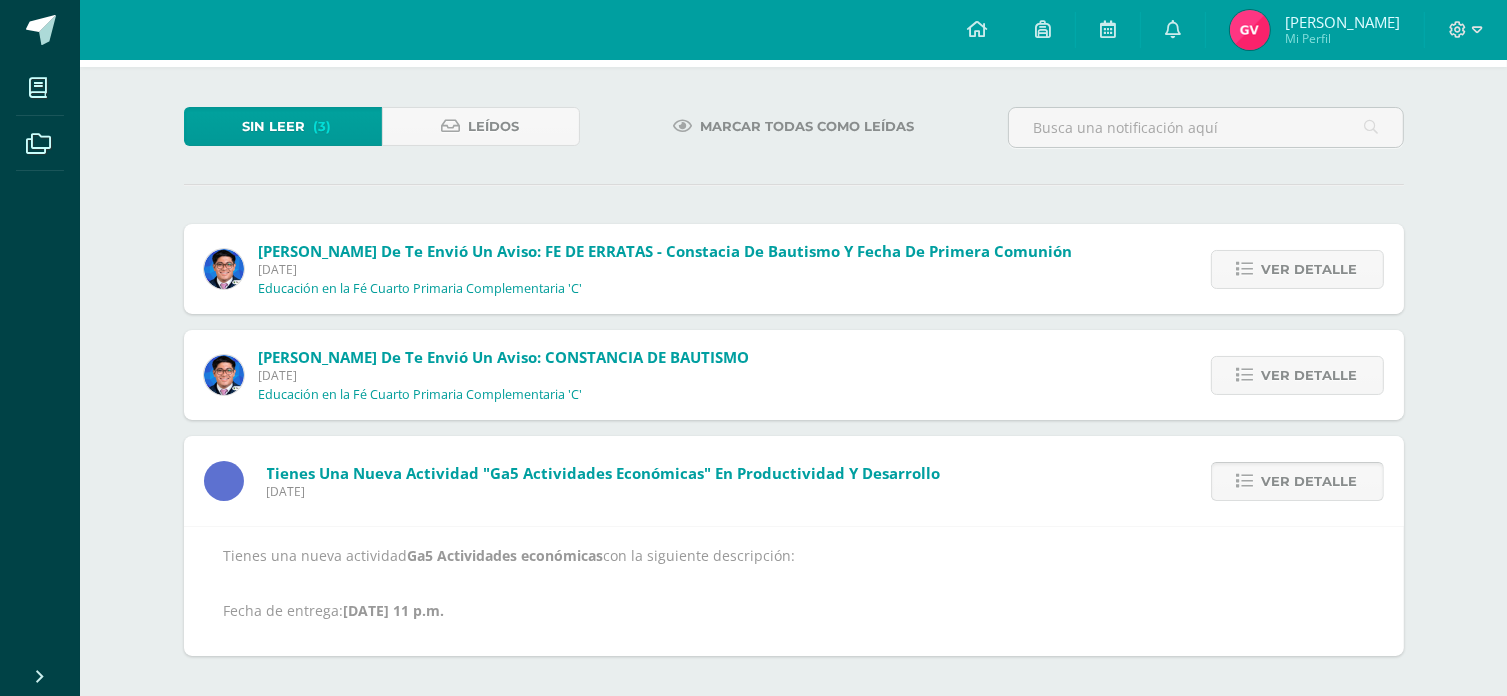 click on "Ver detalle" at bounding box center [1310, 375] 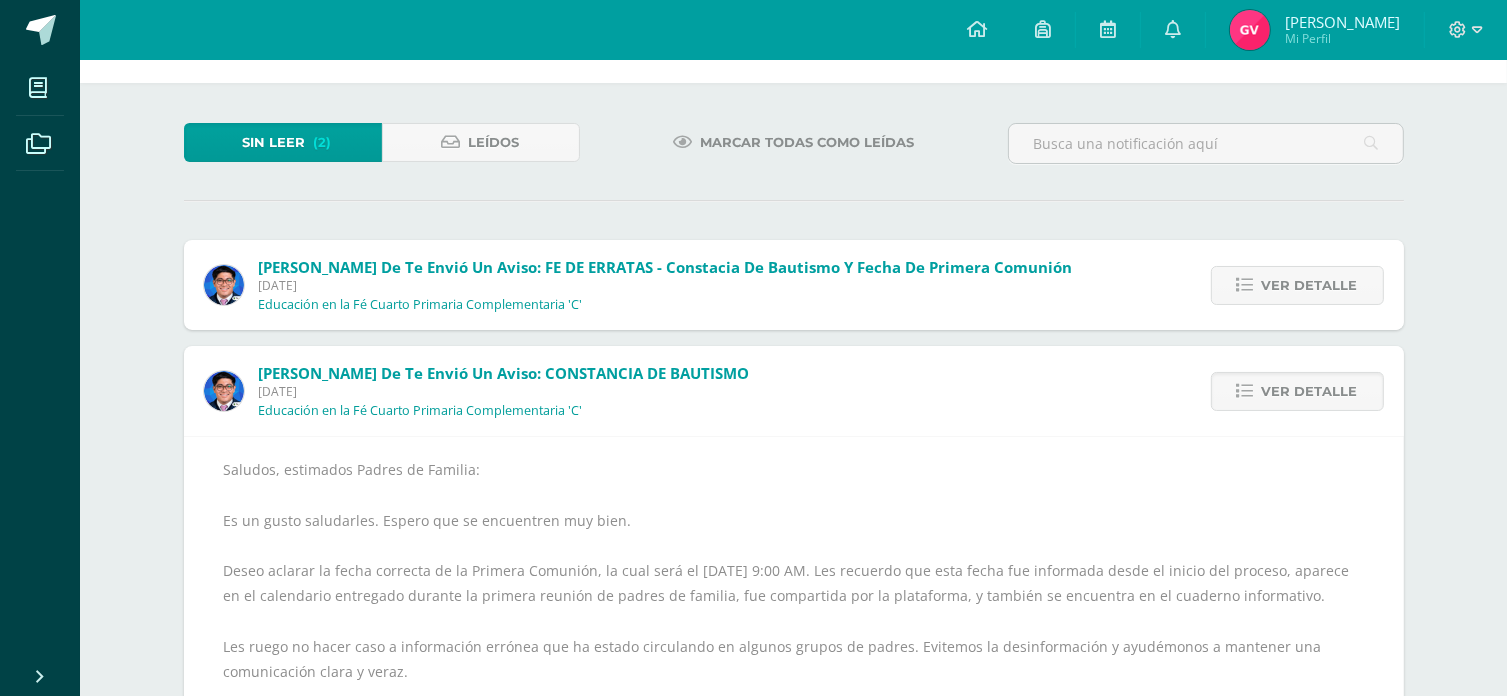 scroll, scrollTop: 0, scrollLeft: 0, axis: both 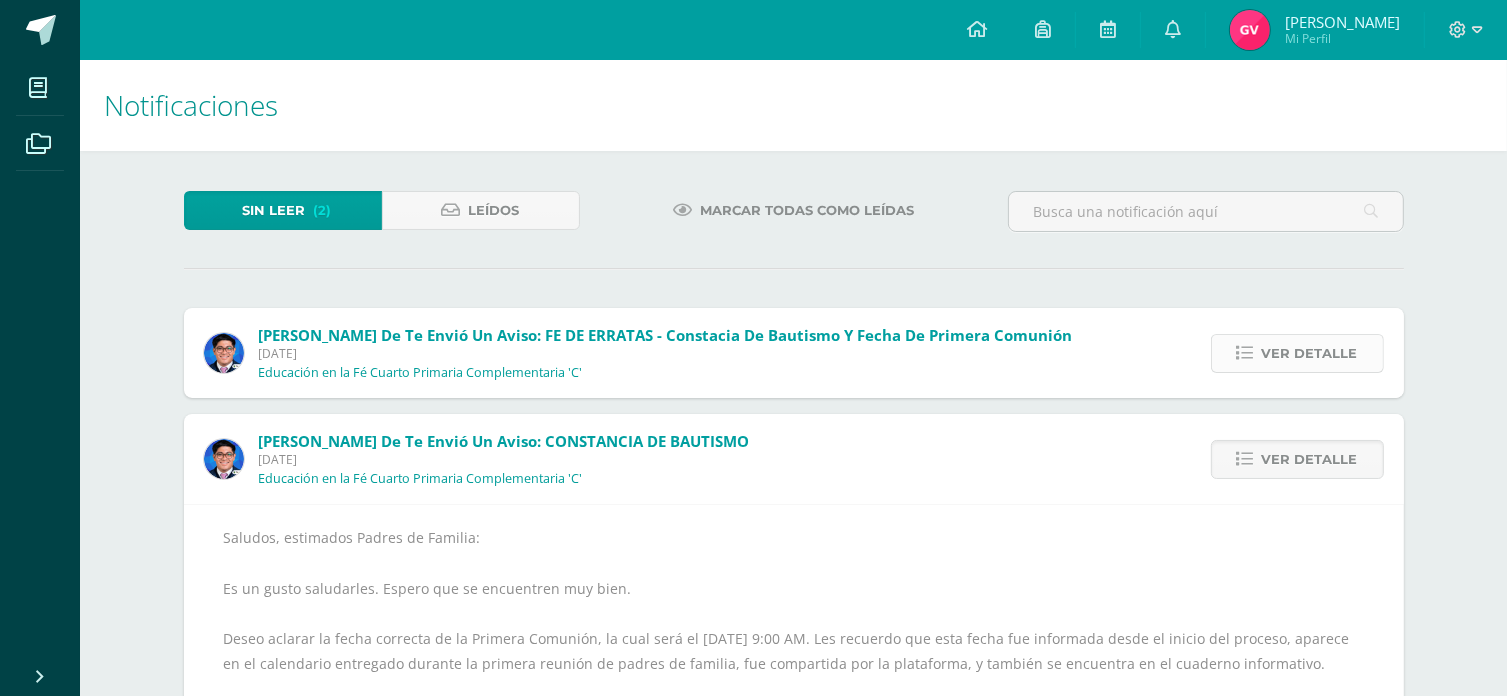 click on "Ver detalle" at bounding box center (1310, 353) 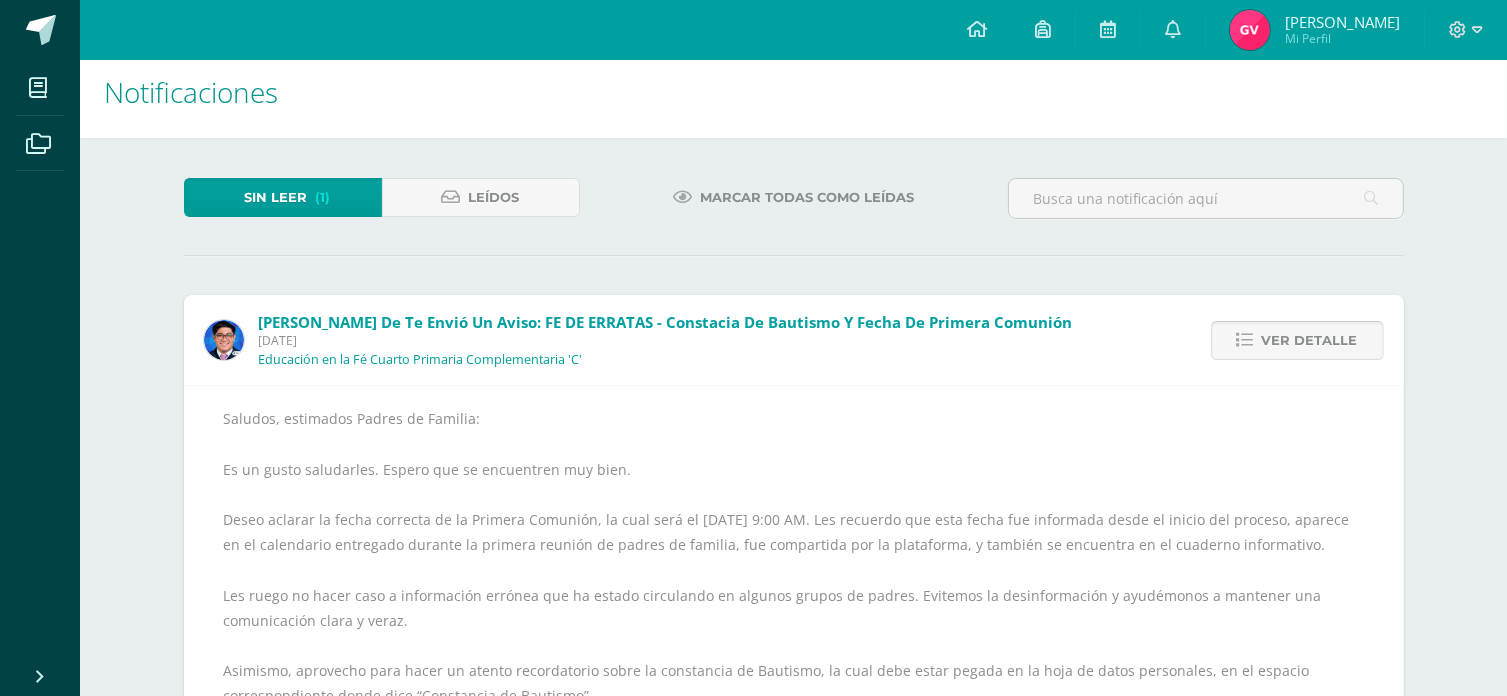 scroll, scrollTop: 0, scrollLeft: 0, axis: both 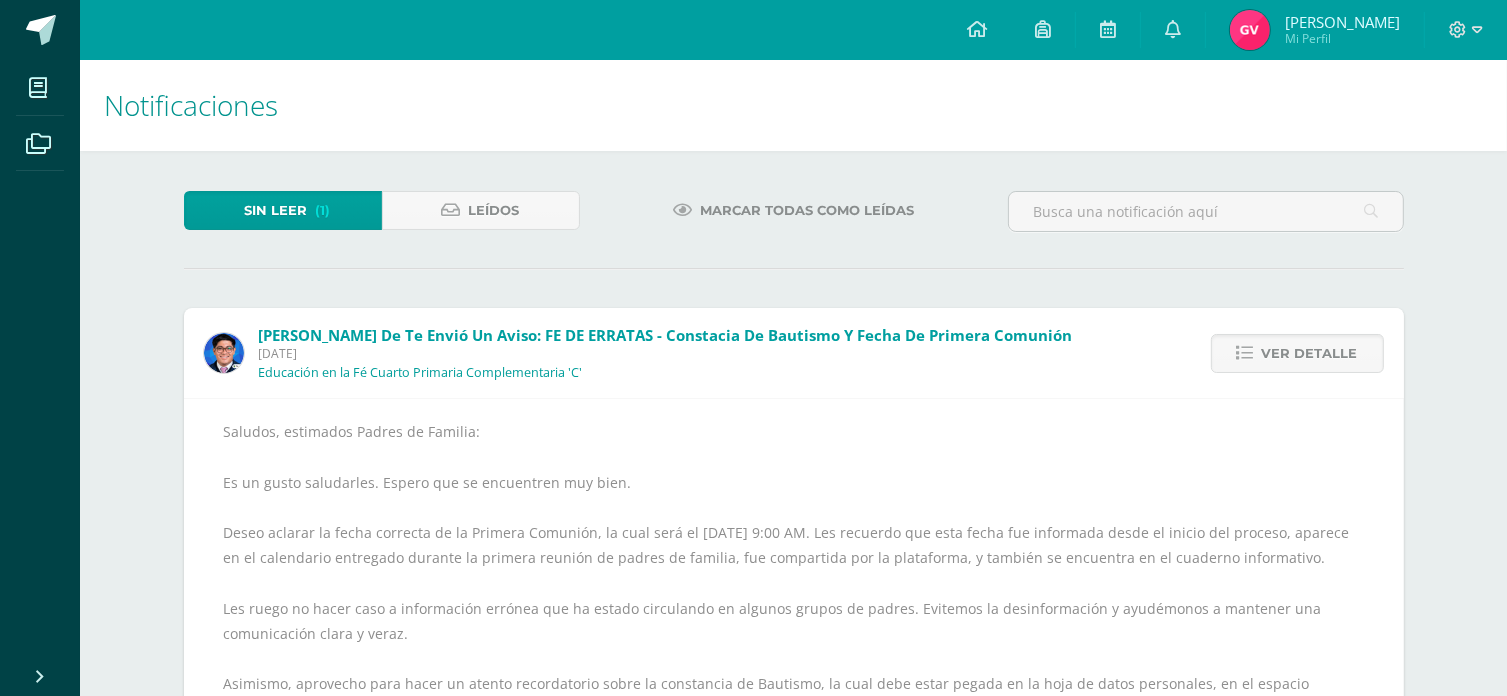 click on "[PERSON_NAME]" at bounding box center [1342, 22] 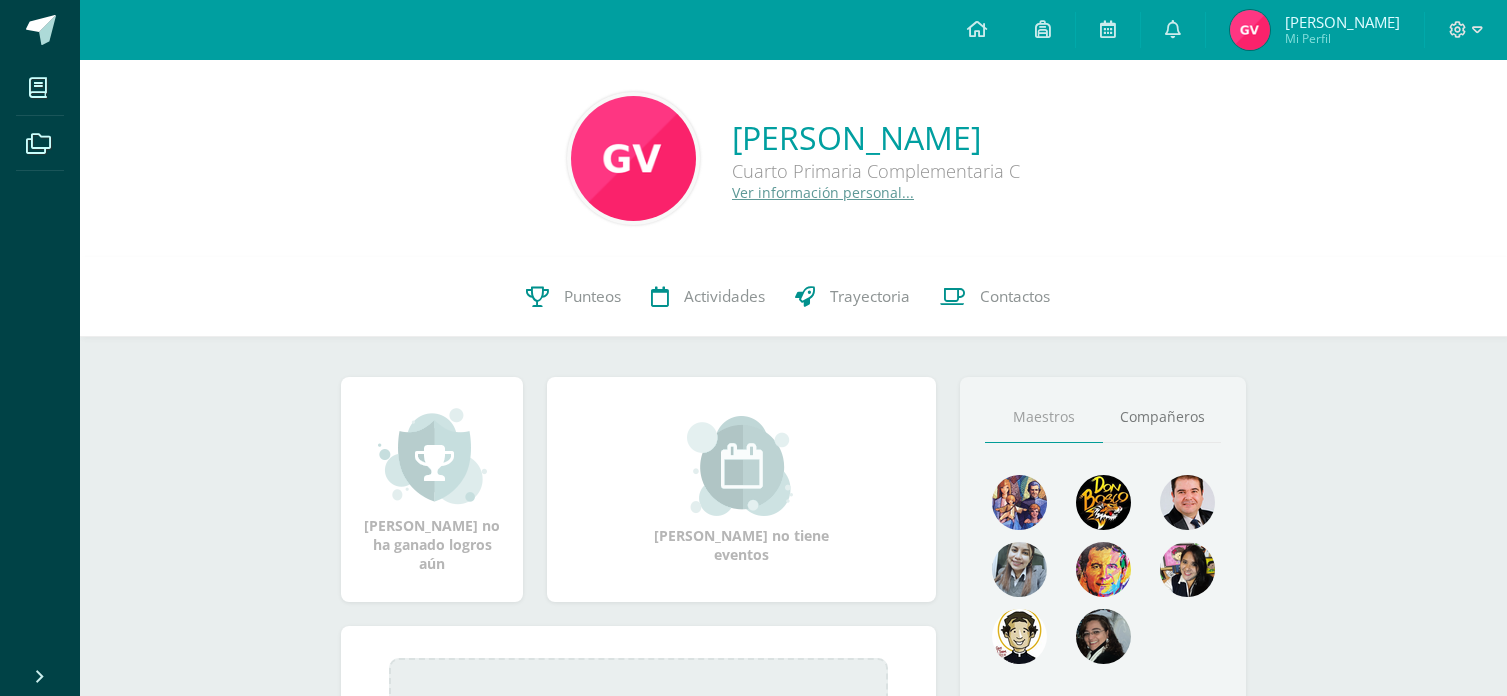 scroll, scrollTop: 0, scrollLeft: 0, axis: both 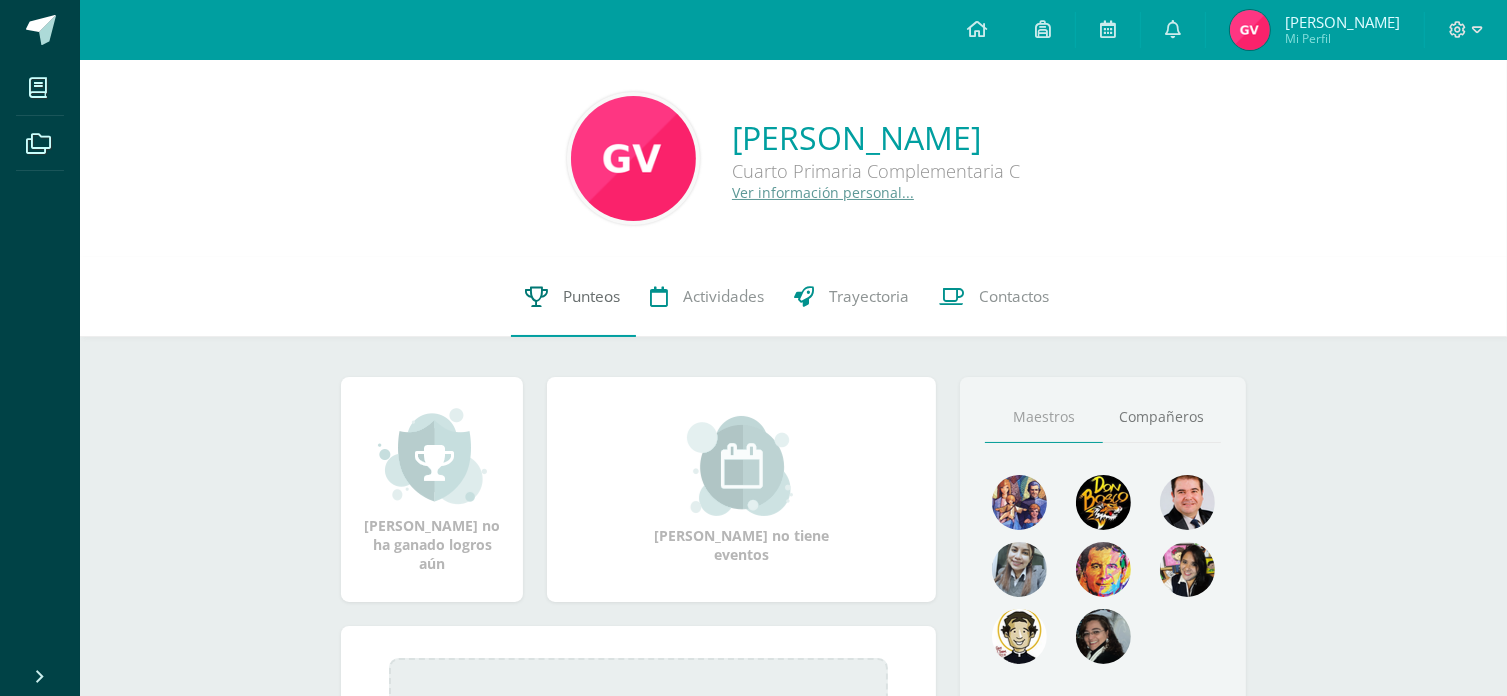 click on "Punteos" at bounding box center (592, 296) 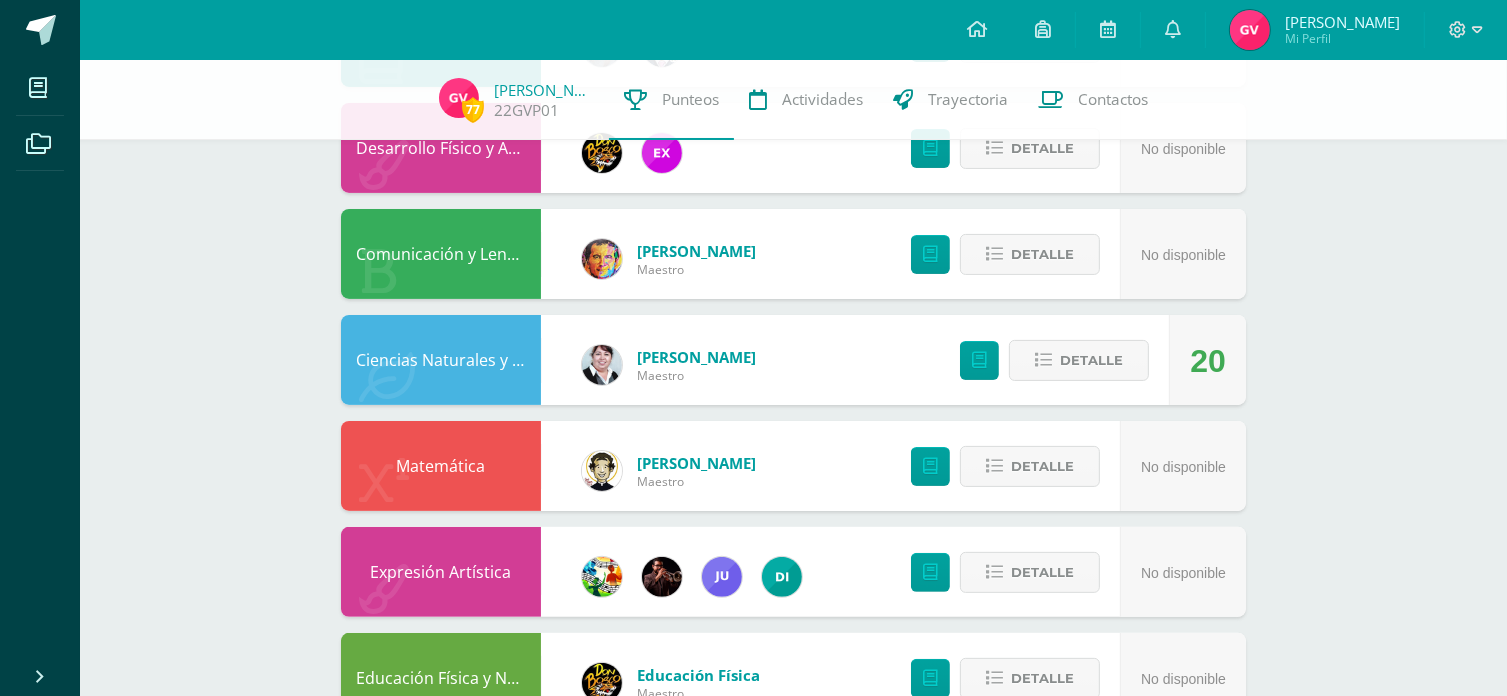 scroll, scrollTop: 500, scrollLeft: 0, axis: vertical 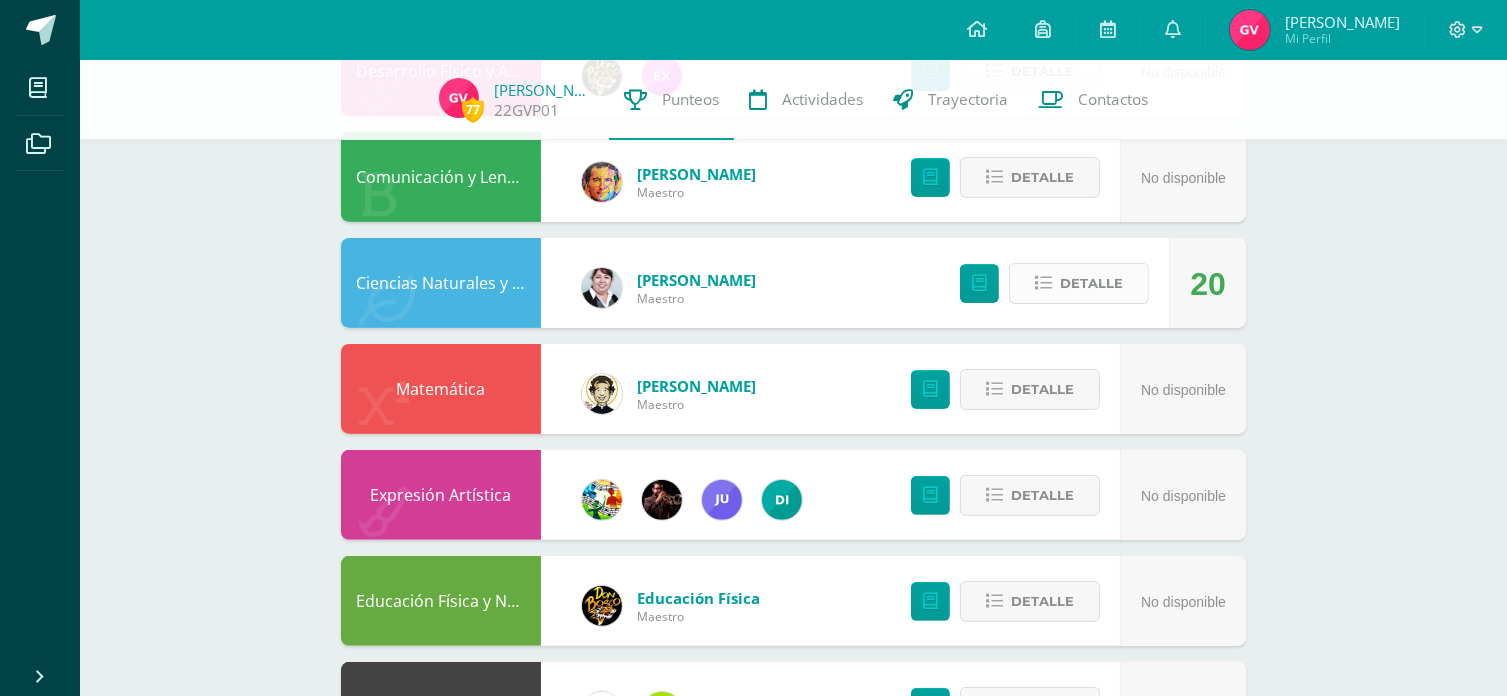 click on "Detalle" at bounding box center (1091, 283) 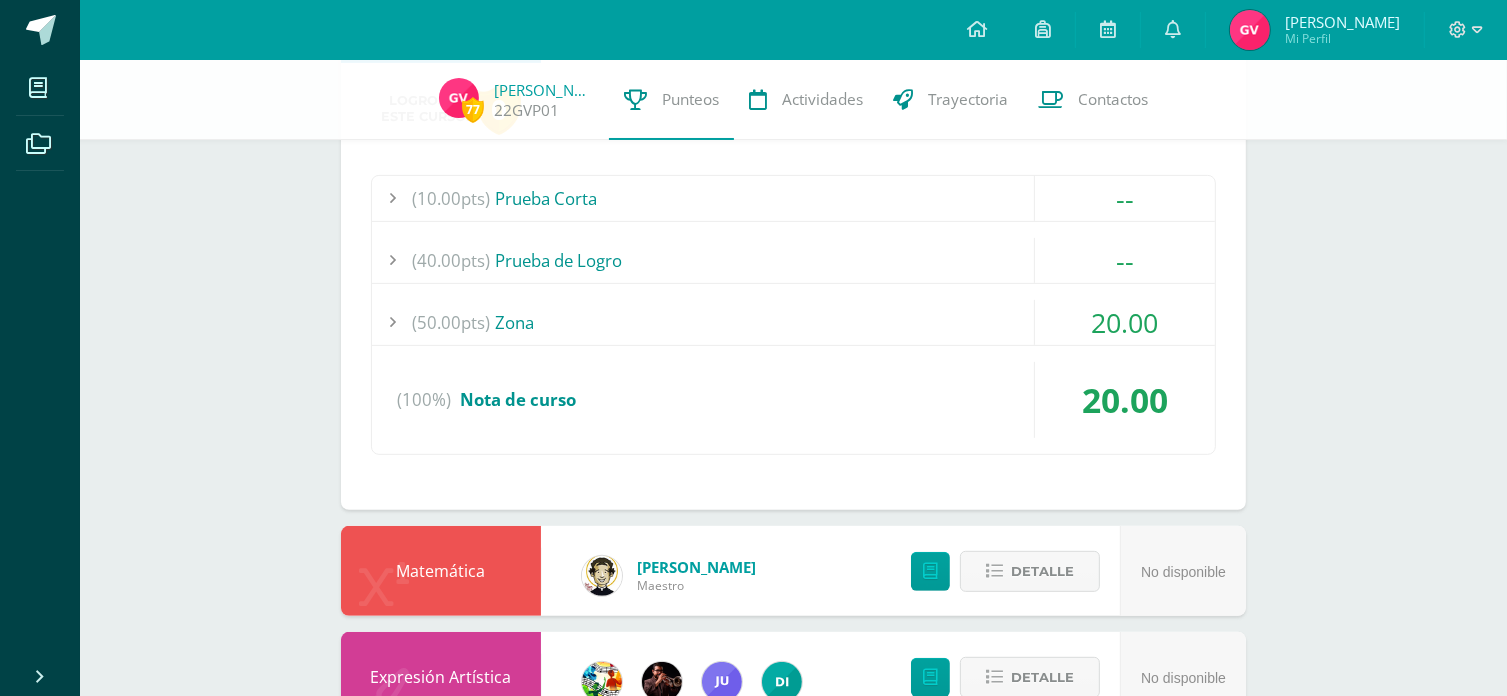 scroll, scrollTop: 800, scrollLeft: 0, axis: vertical 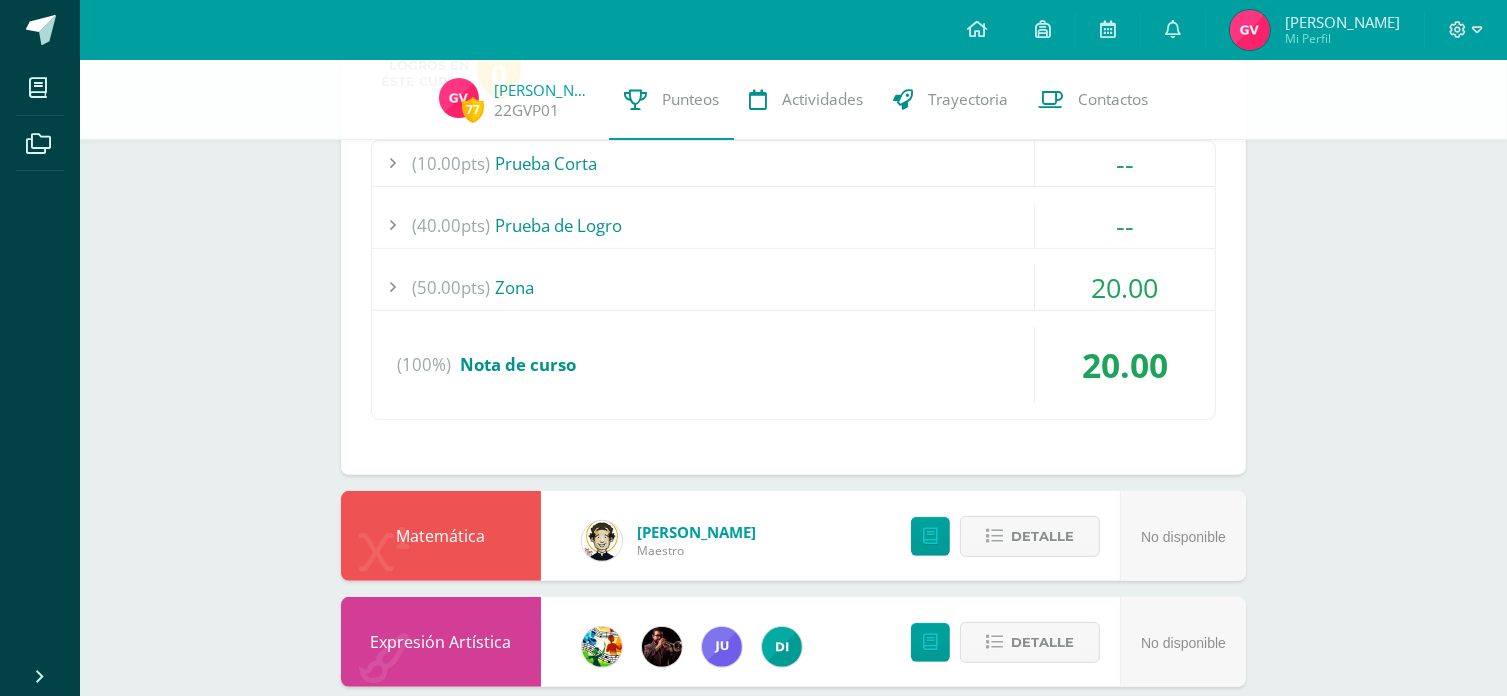 click on "(50.00pts)
Zona" at bounding box center (793, 287) 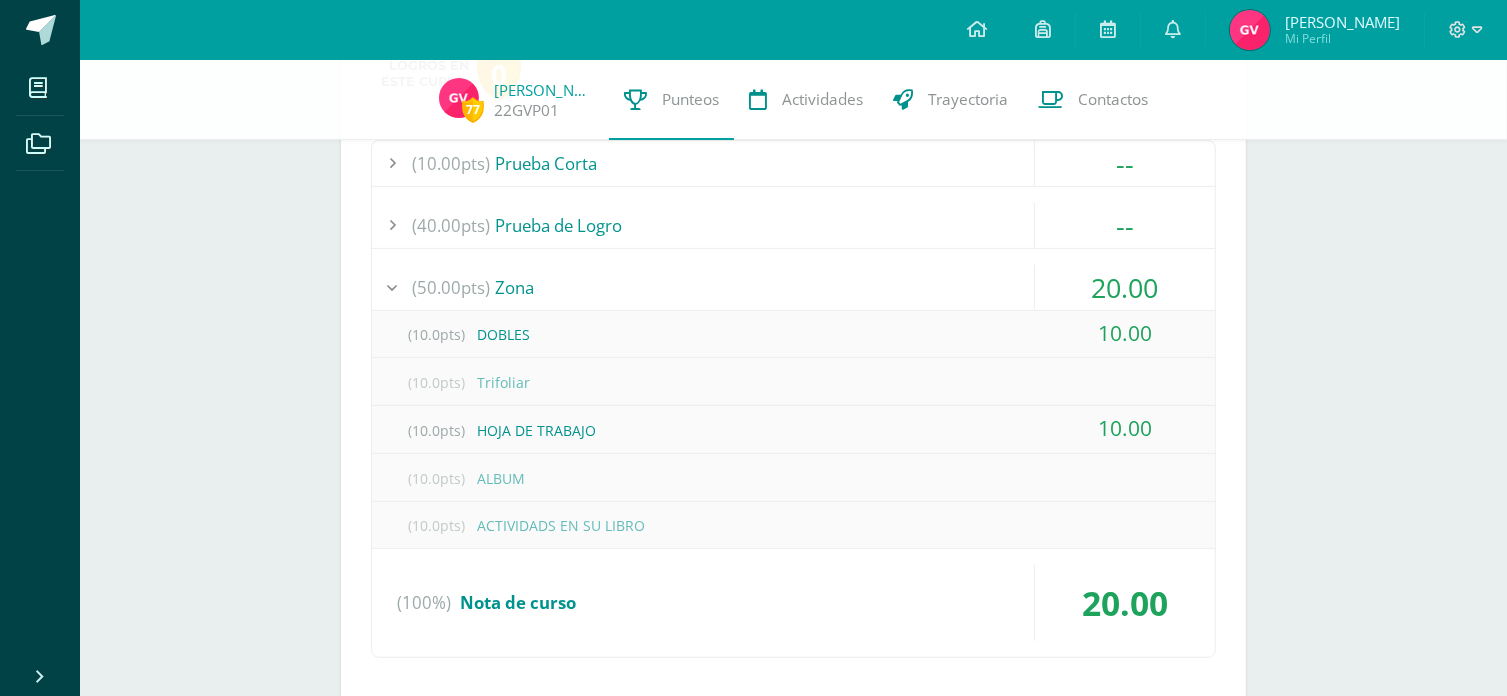 click on "(50.00pts)
Zona" at bounding box center [793, 287] 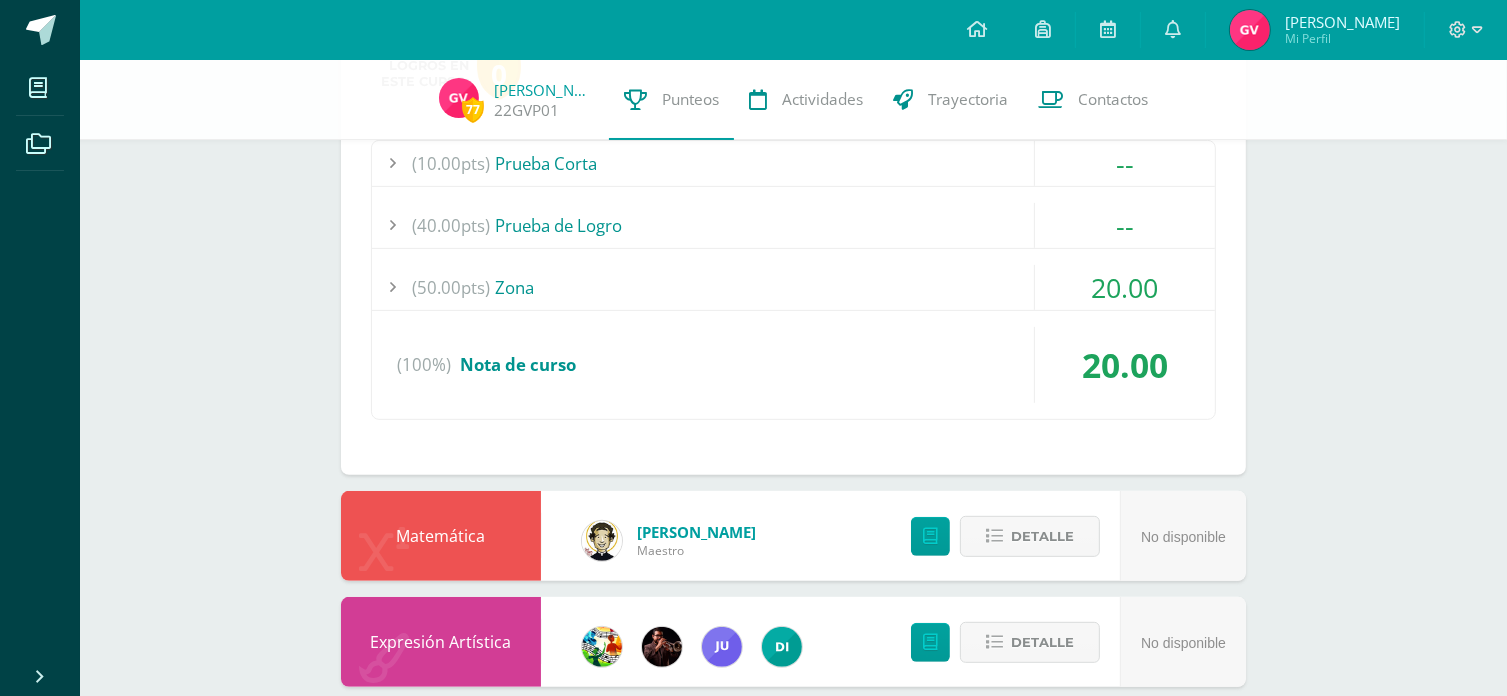 scroll, scrollTop: 600, scrollLeft: 0, axis: vertical 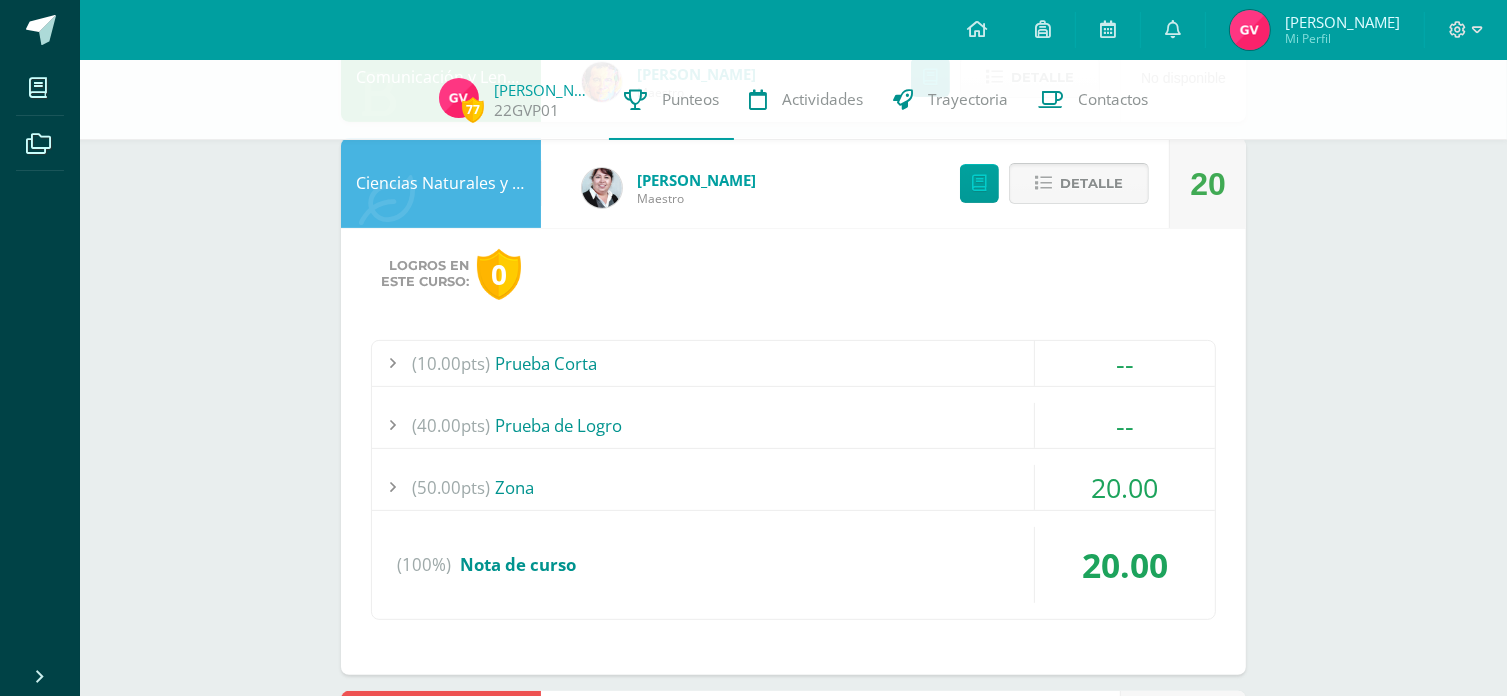 click on "Detalle" at bounding box center [1091, 183] 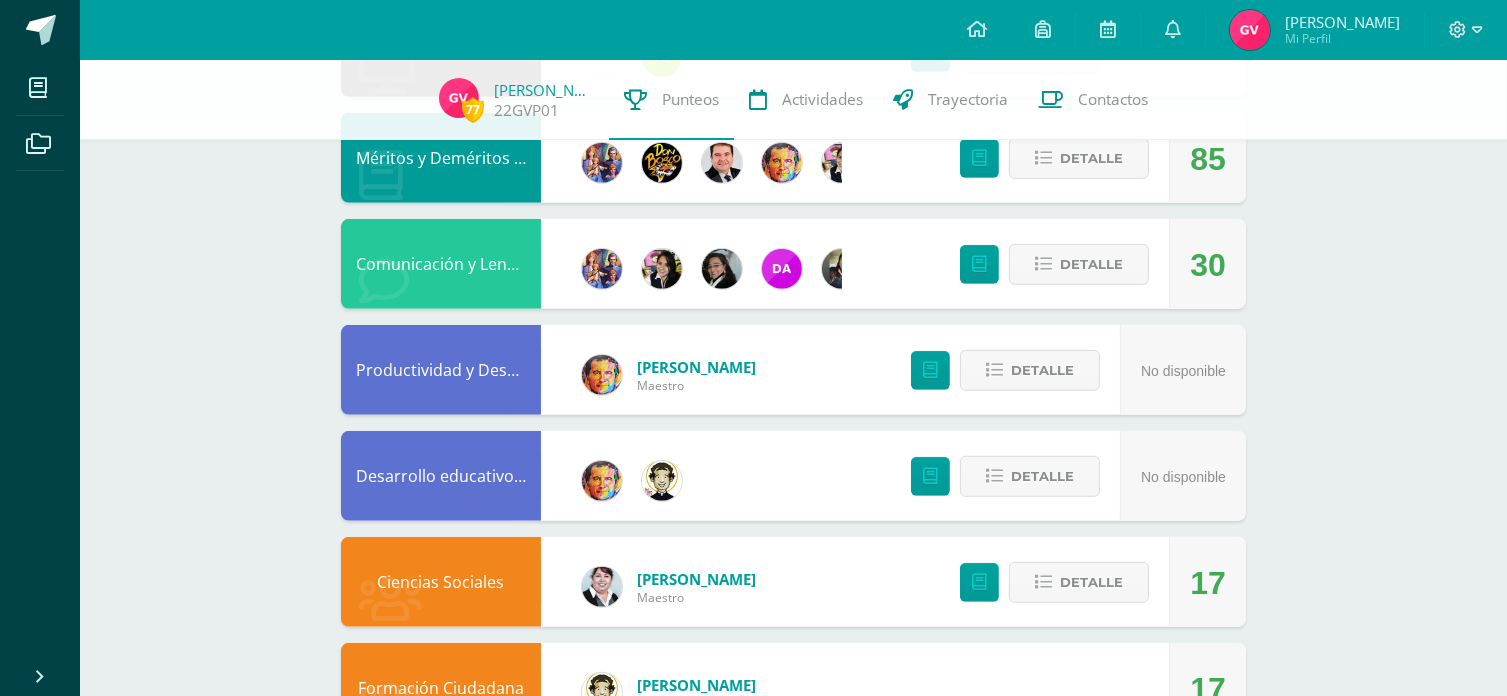 scroll, scrollTop: 1200, scrollLeft: 0, axis: vertical 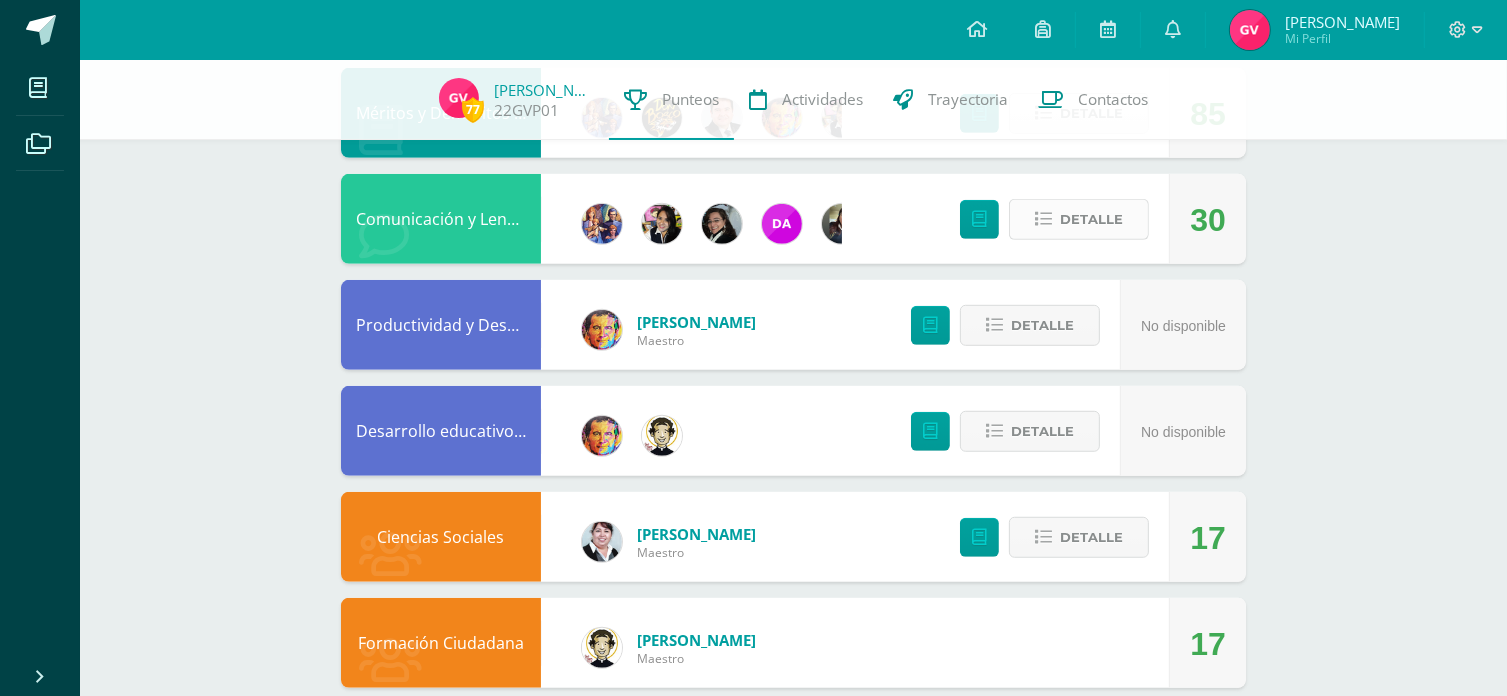click on "Detalle" at bounding box center (1091, 219) 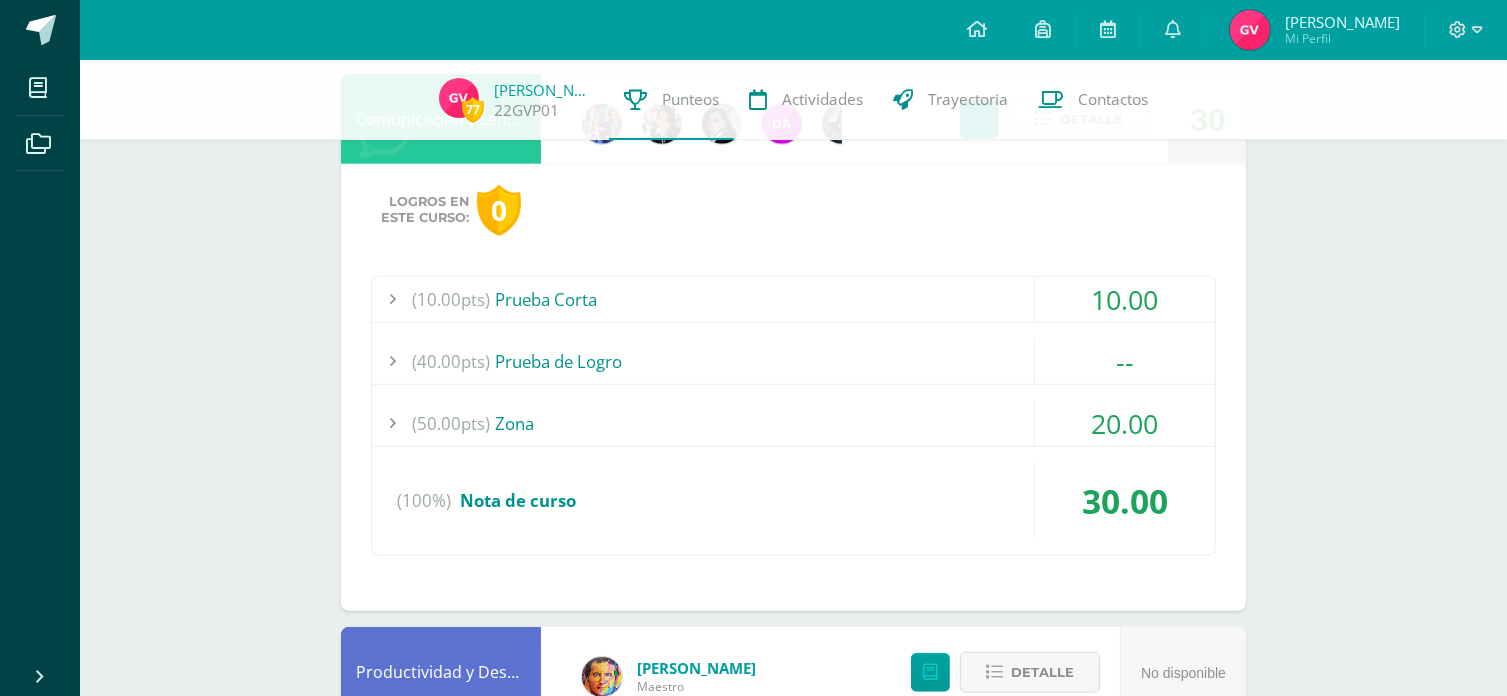 scroll, scrollTop: 1100, scrollLeft: 0, axis: vertical 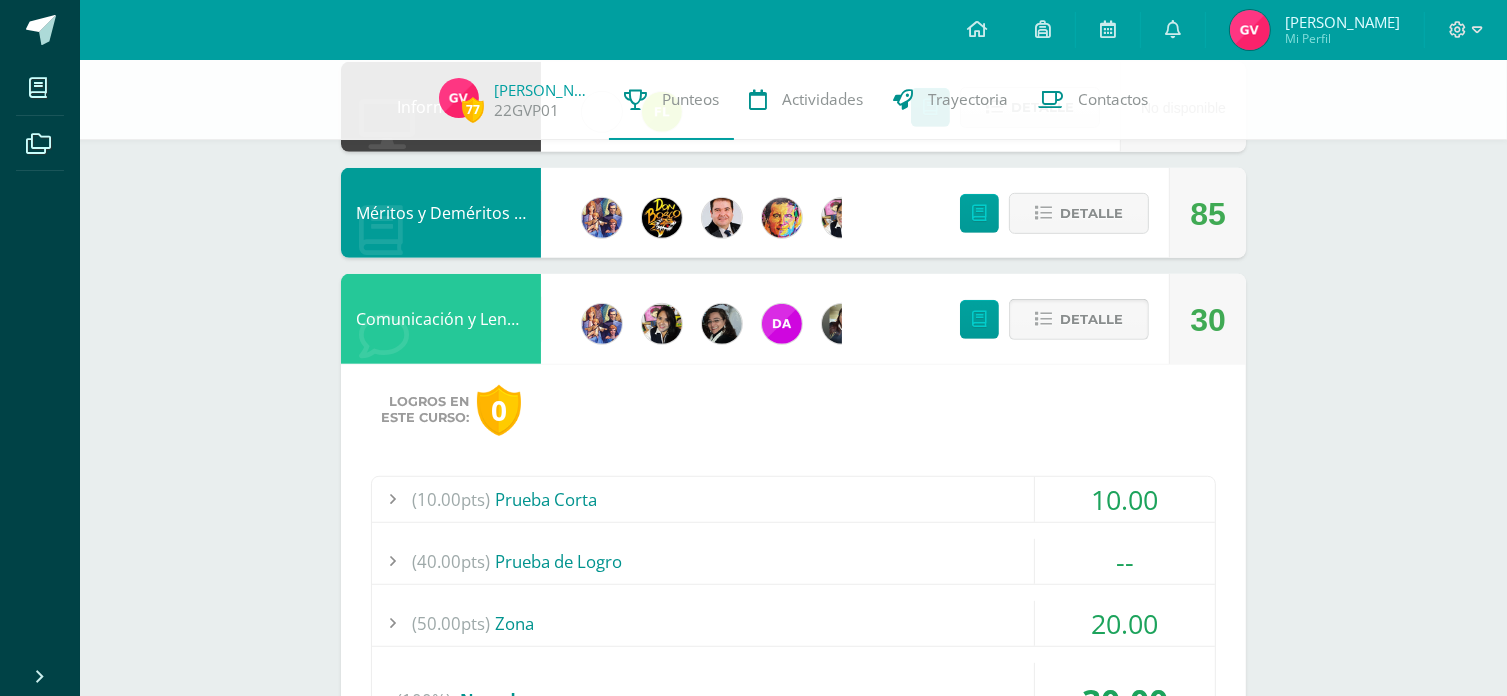 drag, startPoint x: 1069, startPoint y: 323, endPoint x: 1068, endPoint y: 310, distance: 13.038404 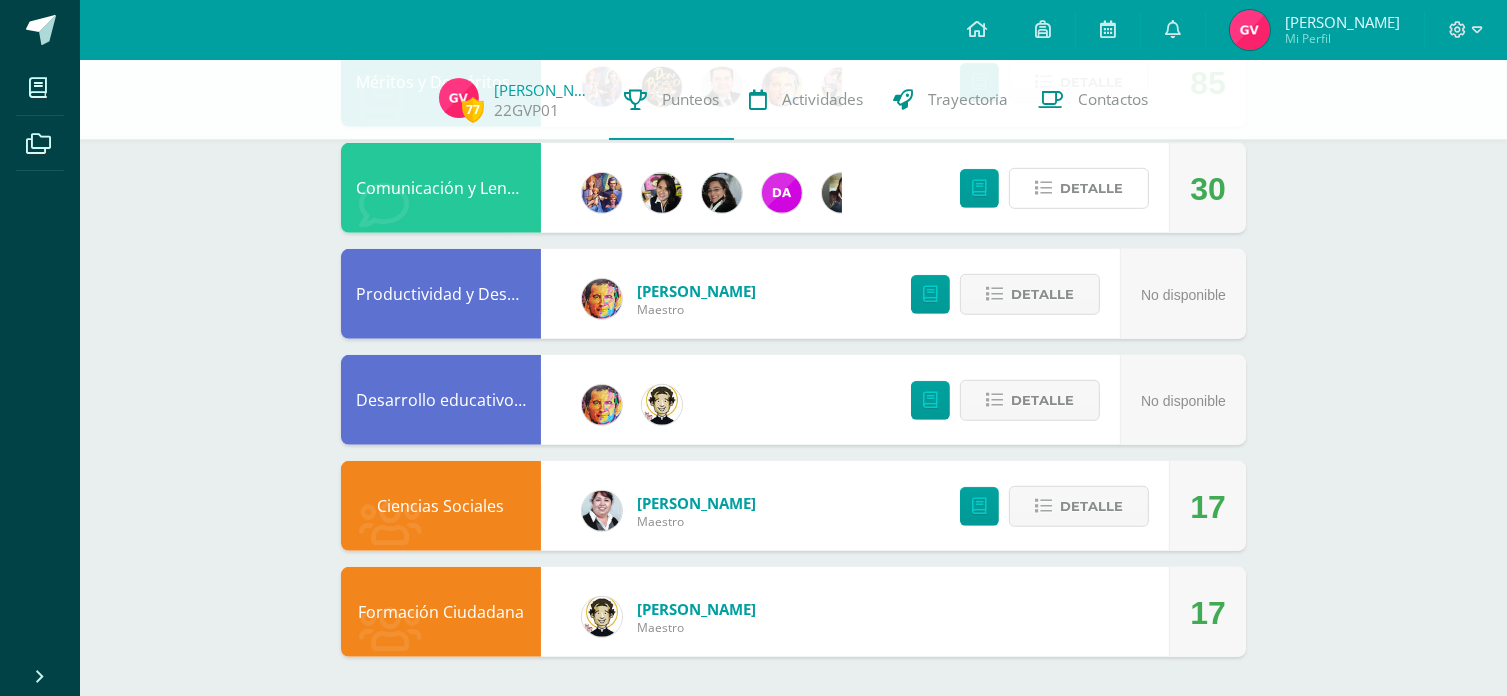 scroll, scrollTop: 1232, scrollLeft: 0, axis: vertical 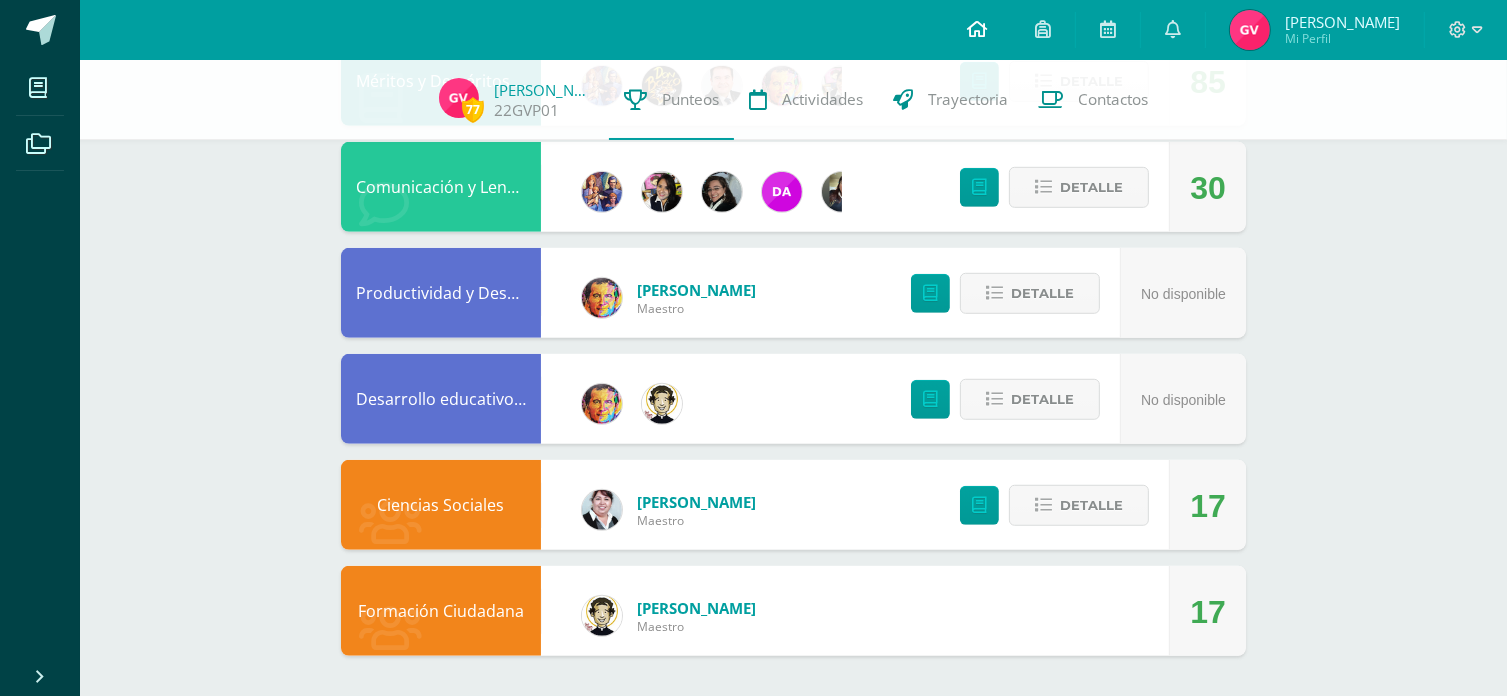 click at bounding box center (977, 29) 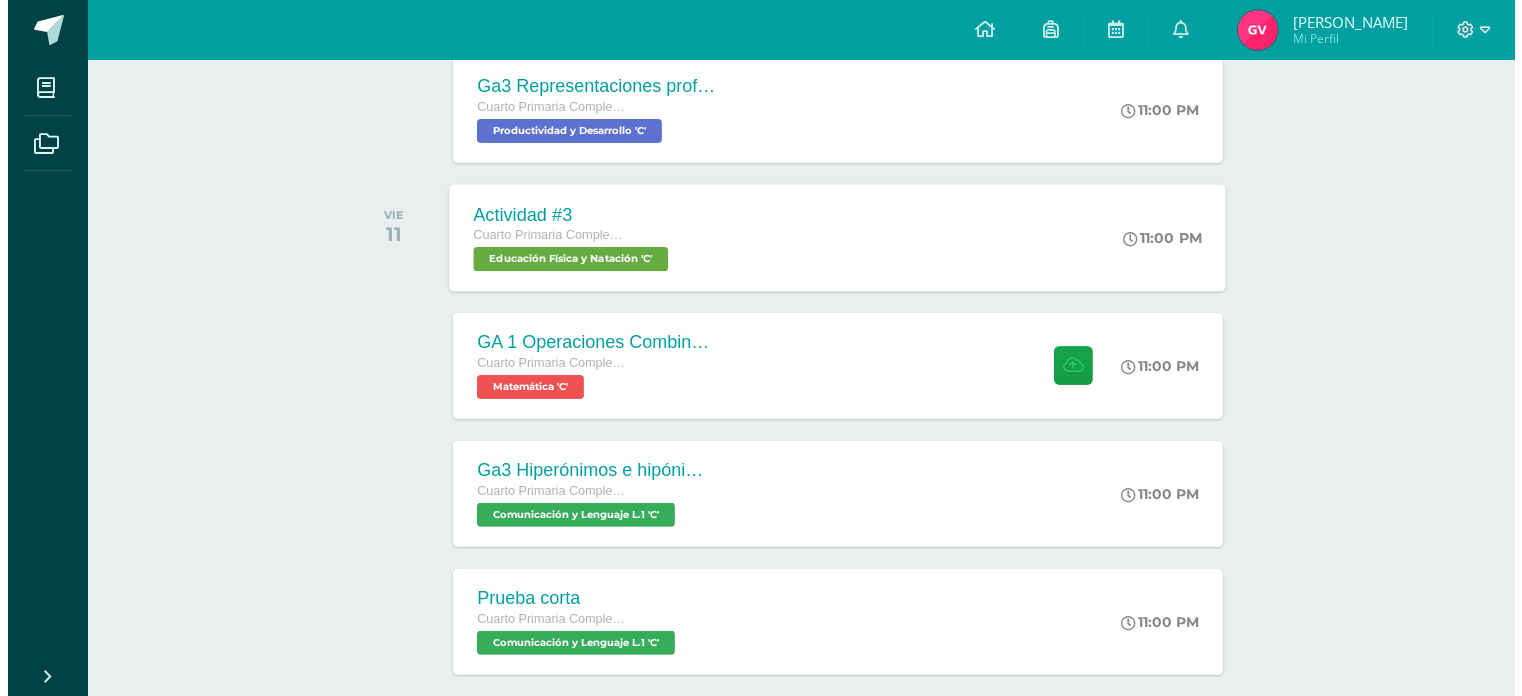 scroll, scrollTop: 500, scrollLeft: 0, axis: vertical 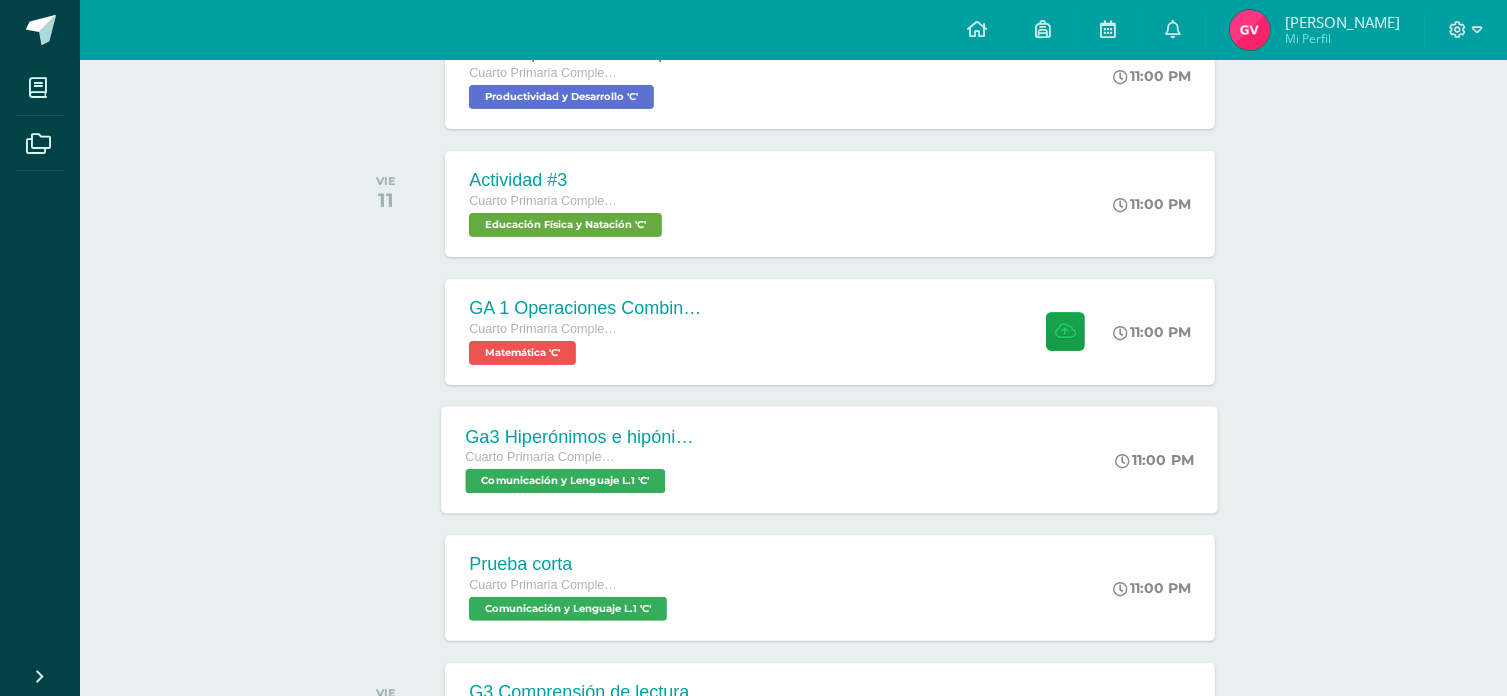 click on "Comunicación y Lenguaje L.1 'C'" at bounding box center [566, 481] 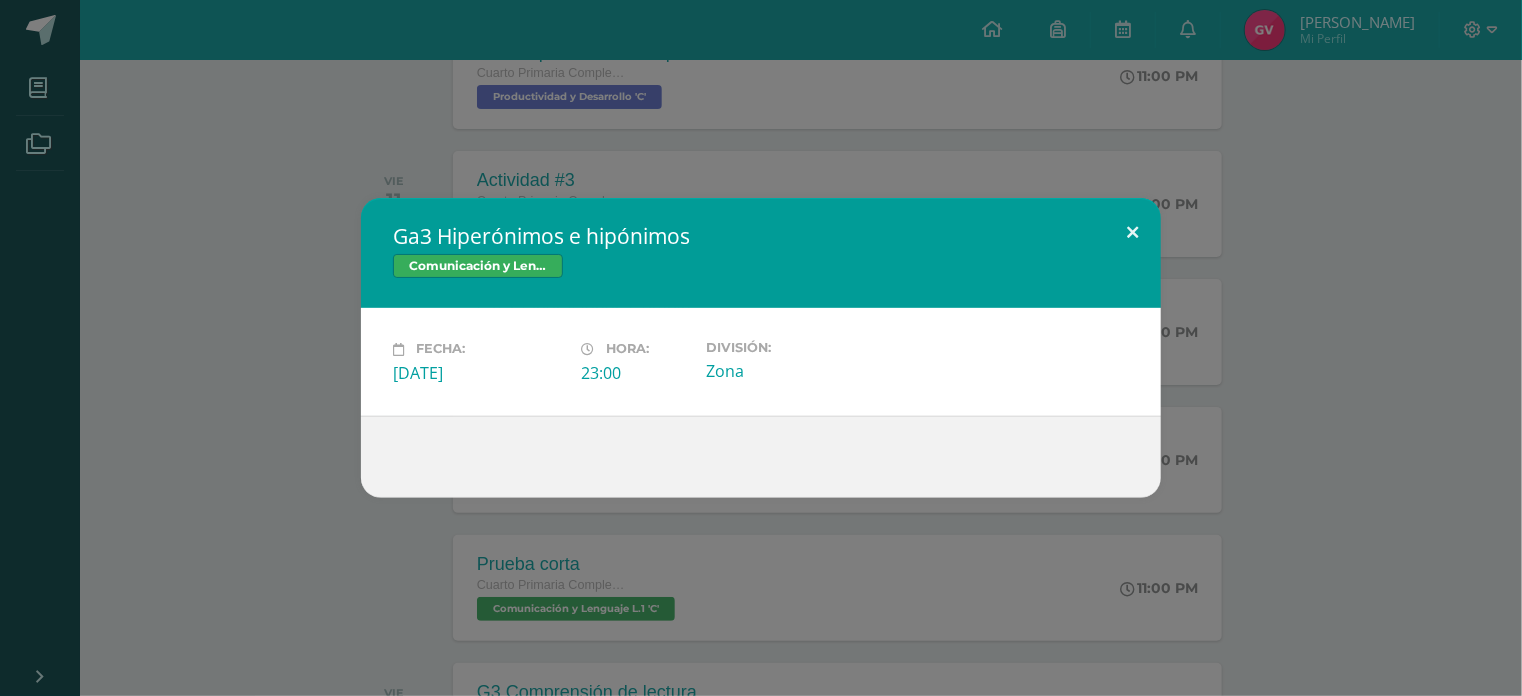 click at bounding box center (1132, 232) 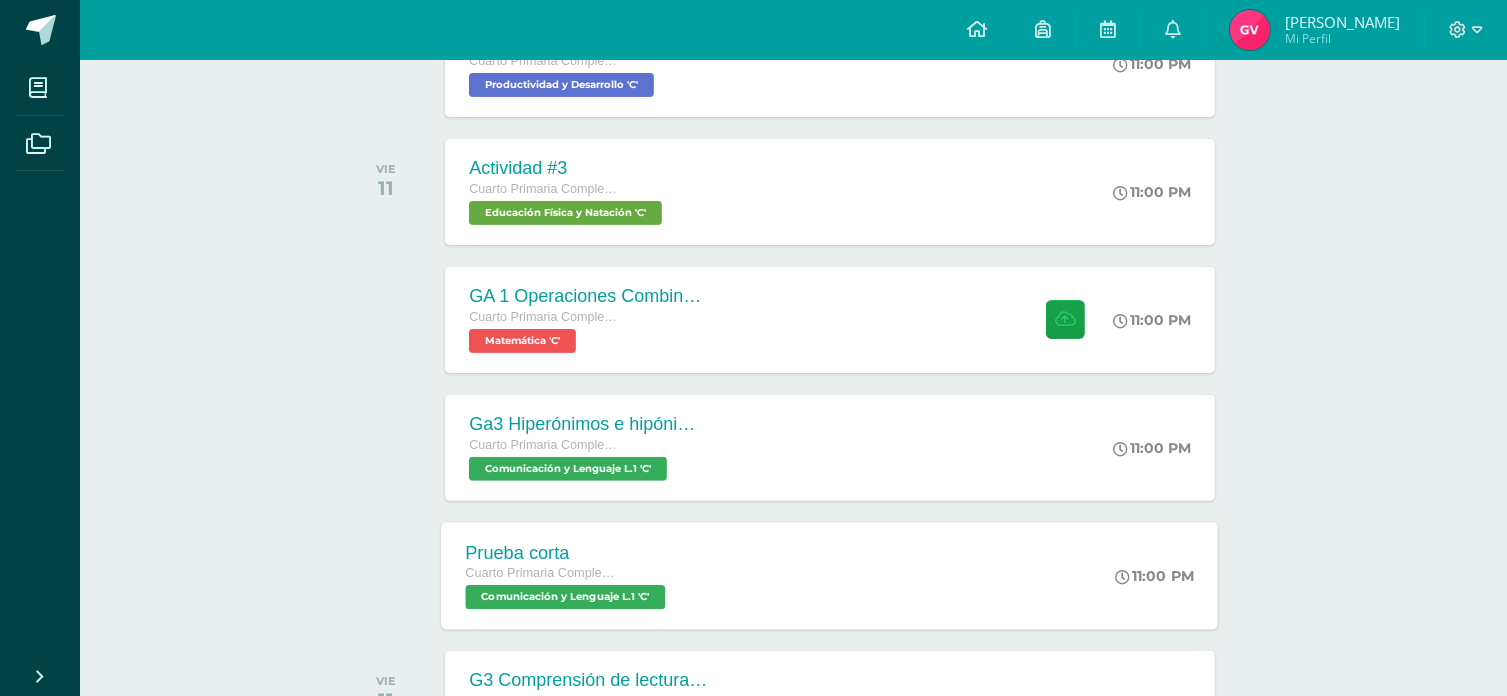 scroll, scrollTop: 600, scrollLeft: 0, axis: vertical 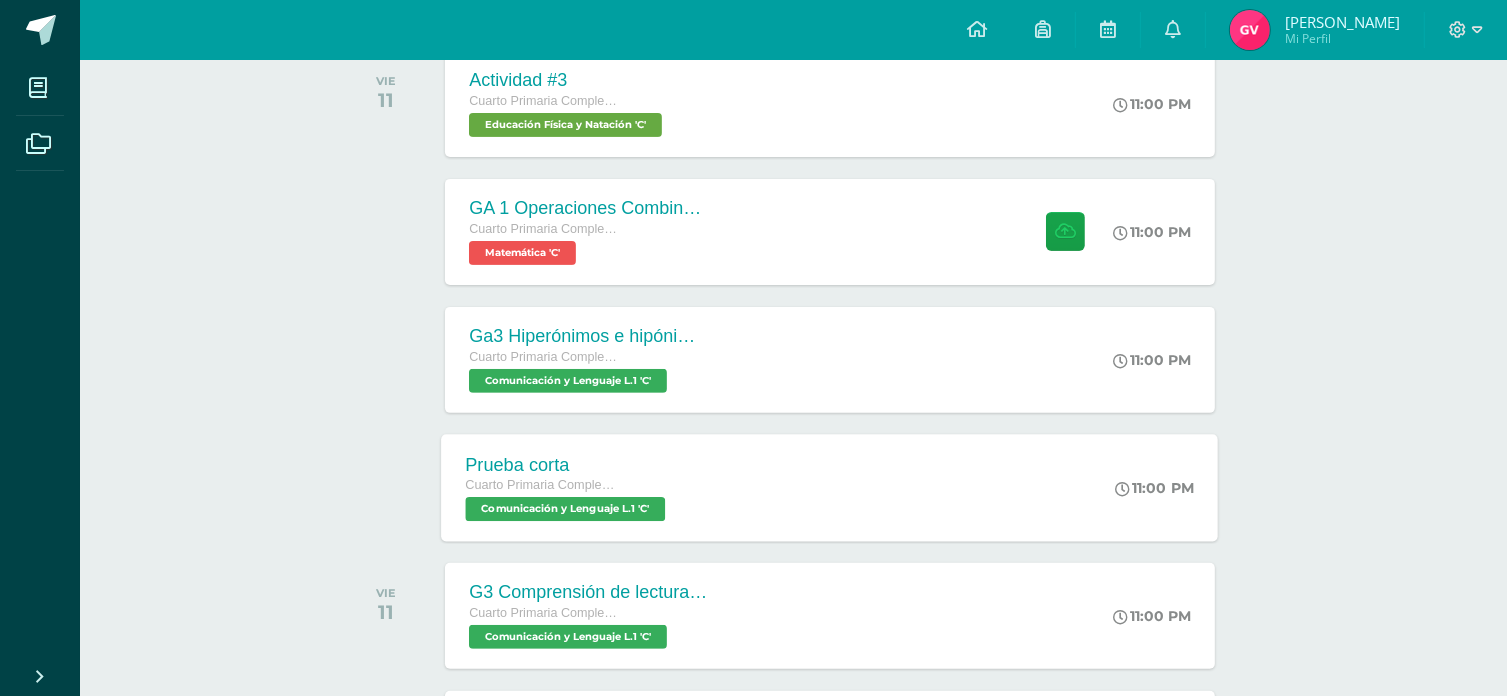 click on "Comunicación y Lenguaje L.1 'C'" at bounding box center [566, 509] 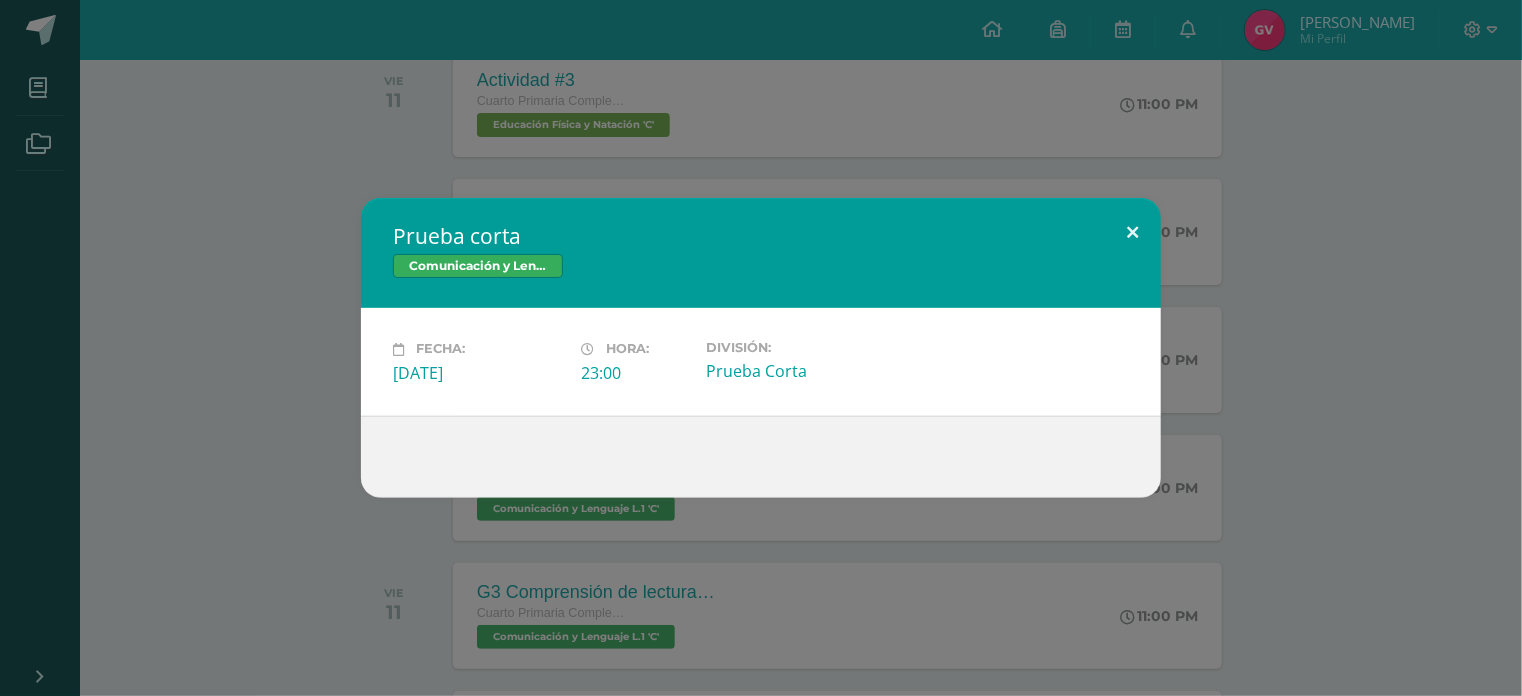 click at bounding box center (1132, 232) 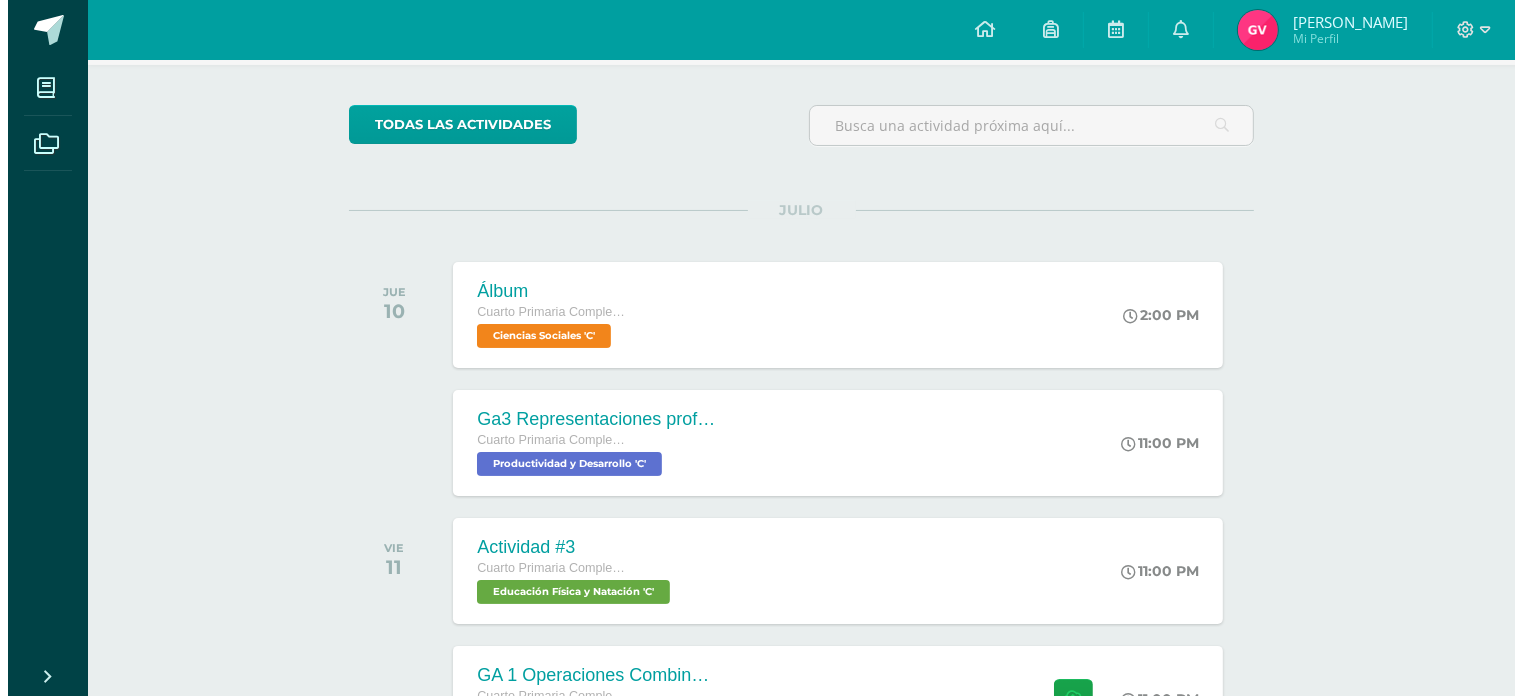 scroll, scrollTop: 100, scrollLeft: 0, axis: vertical 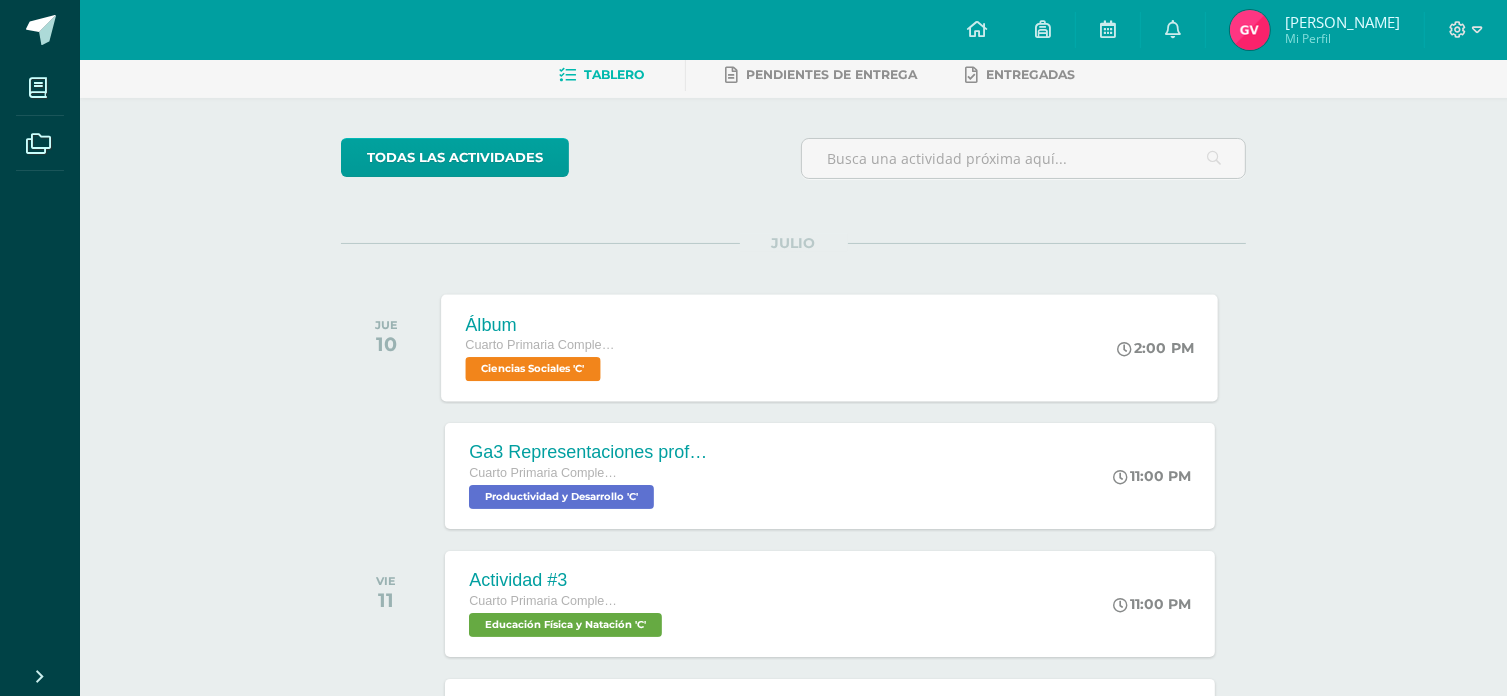 click on "Ciencias Sociales 'C'" at bounding box center [533, 369] 